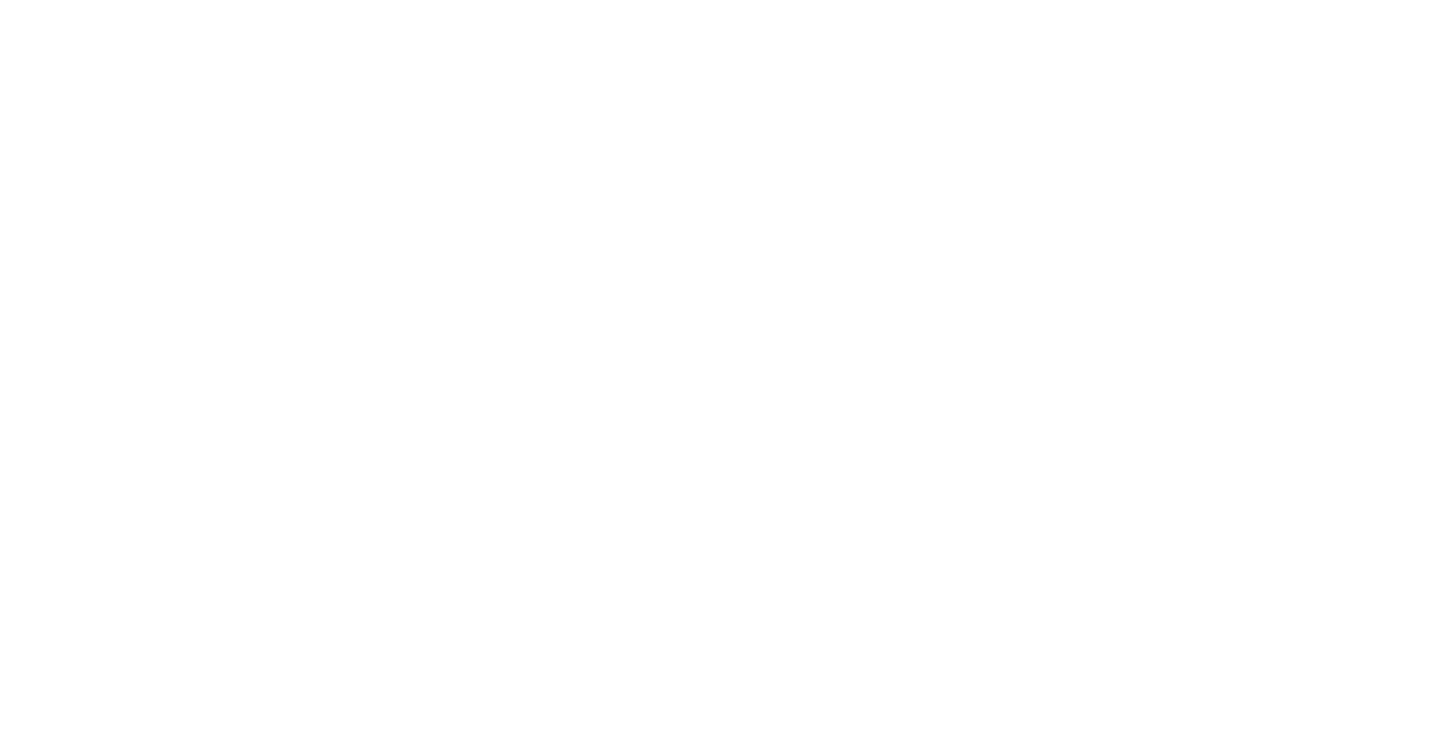 scroll, scrollTop: 0, scrollLeft: 0, axis: both 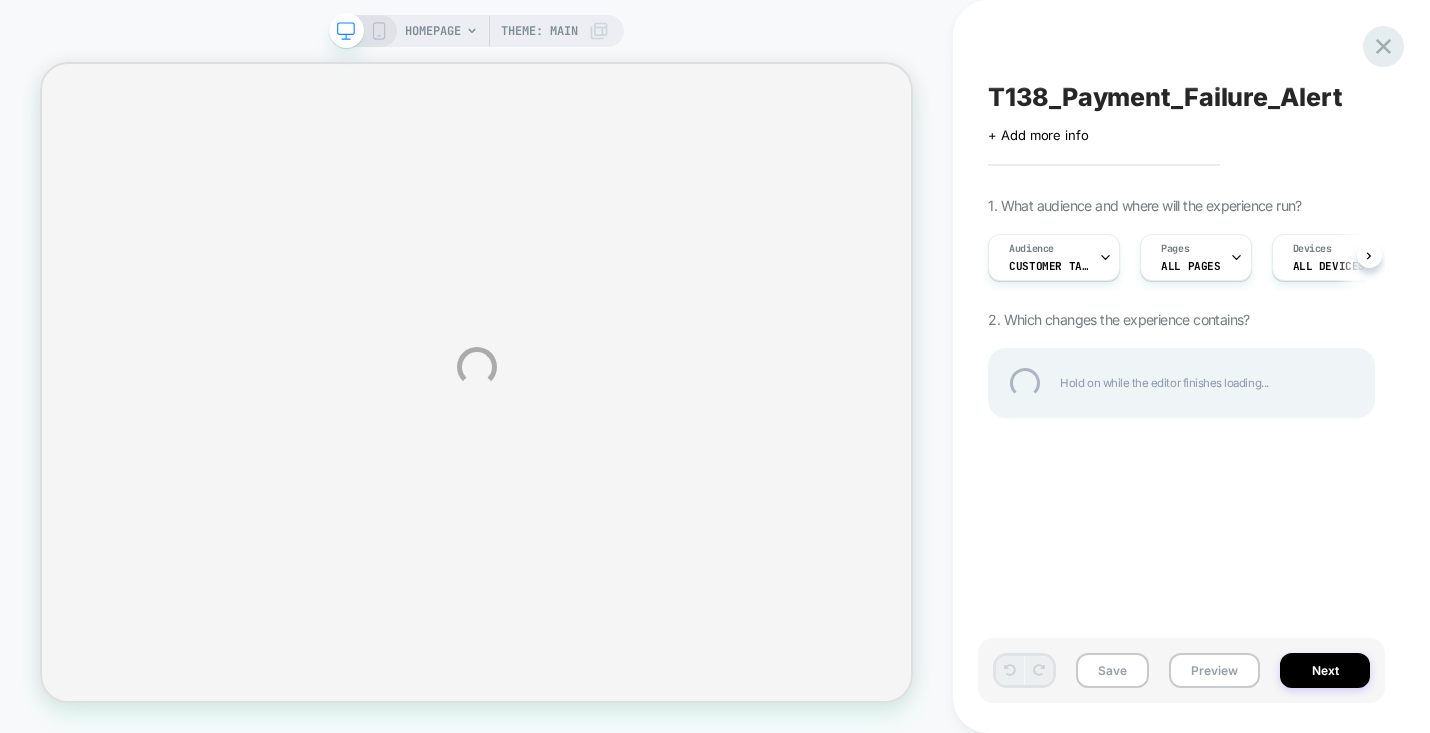 click at bounding box center (1383, 46) 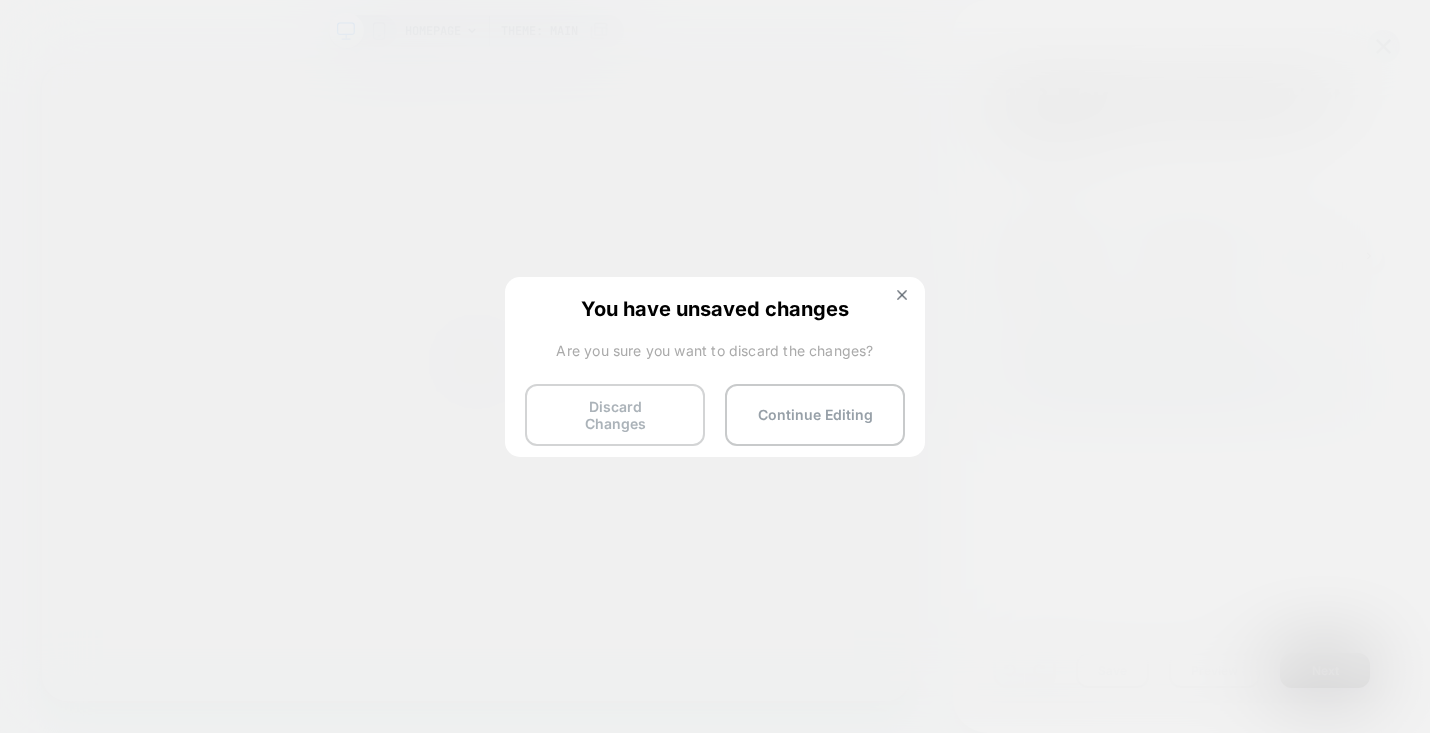 click on "Discard Changes" at bounding box center (615, 415) 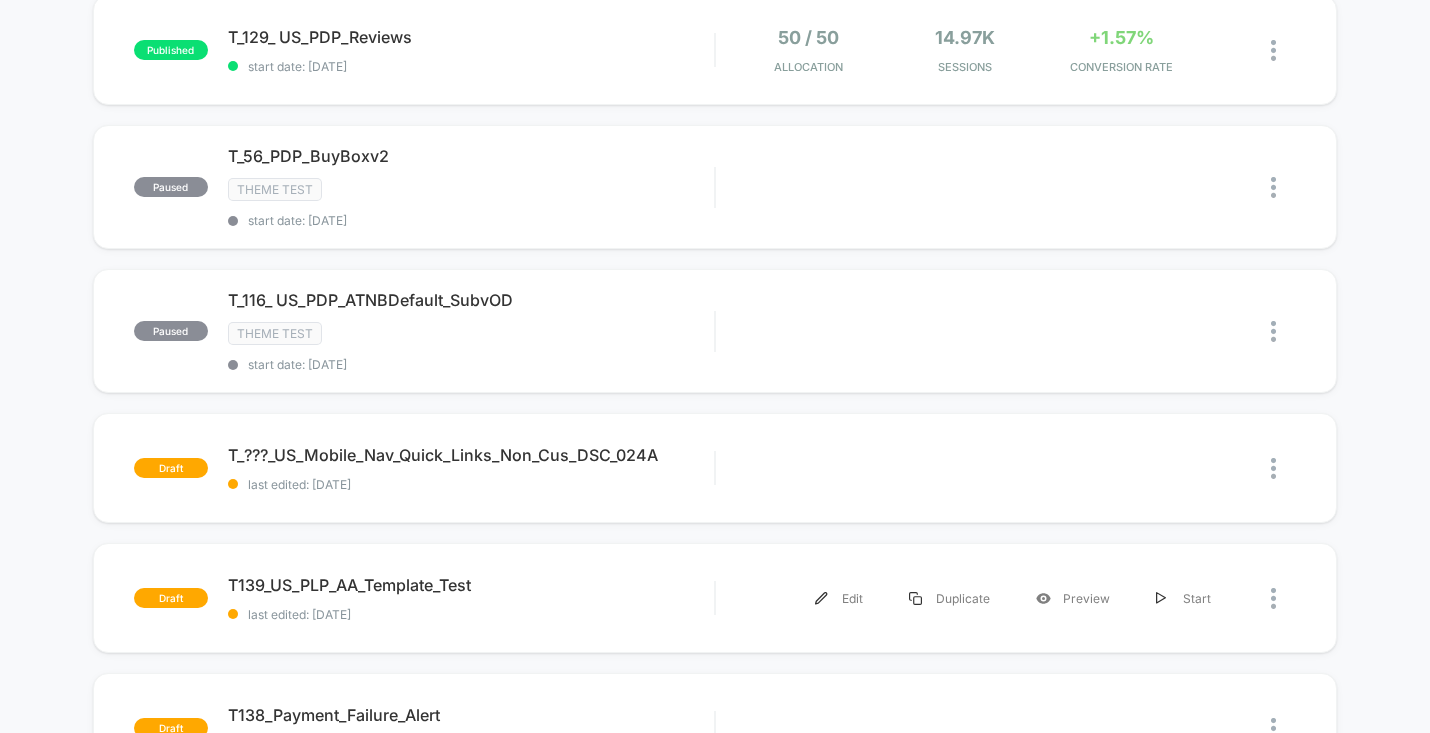 scroll, scrollTop: 555, scrollLeft: 0, axis: vertical 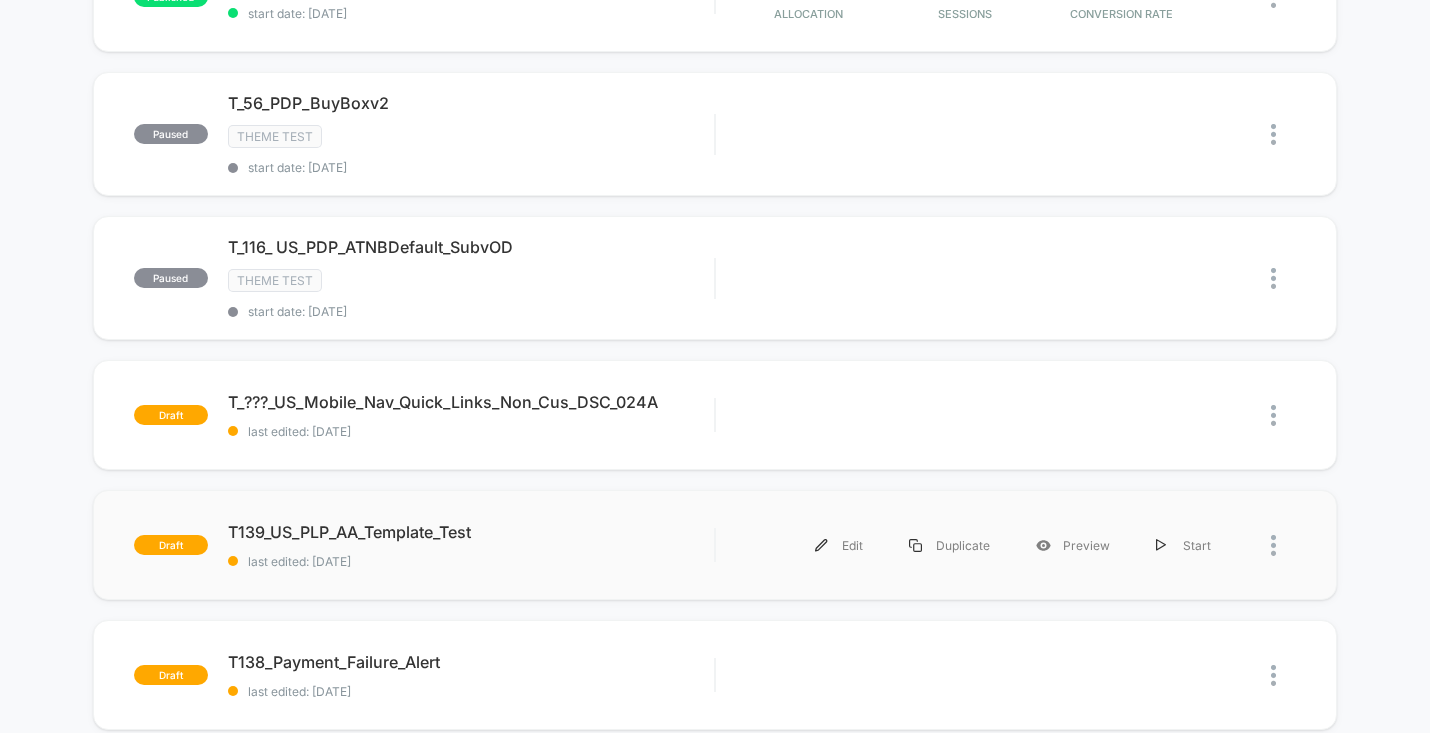 click on "draft T139_US_PLP_AA_Template_Test last edited: [DATE] Edit Duplicate Preview Start" at bounding box center [715, 545] 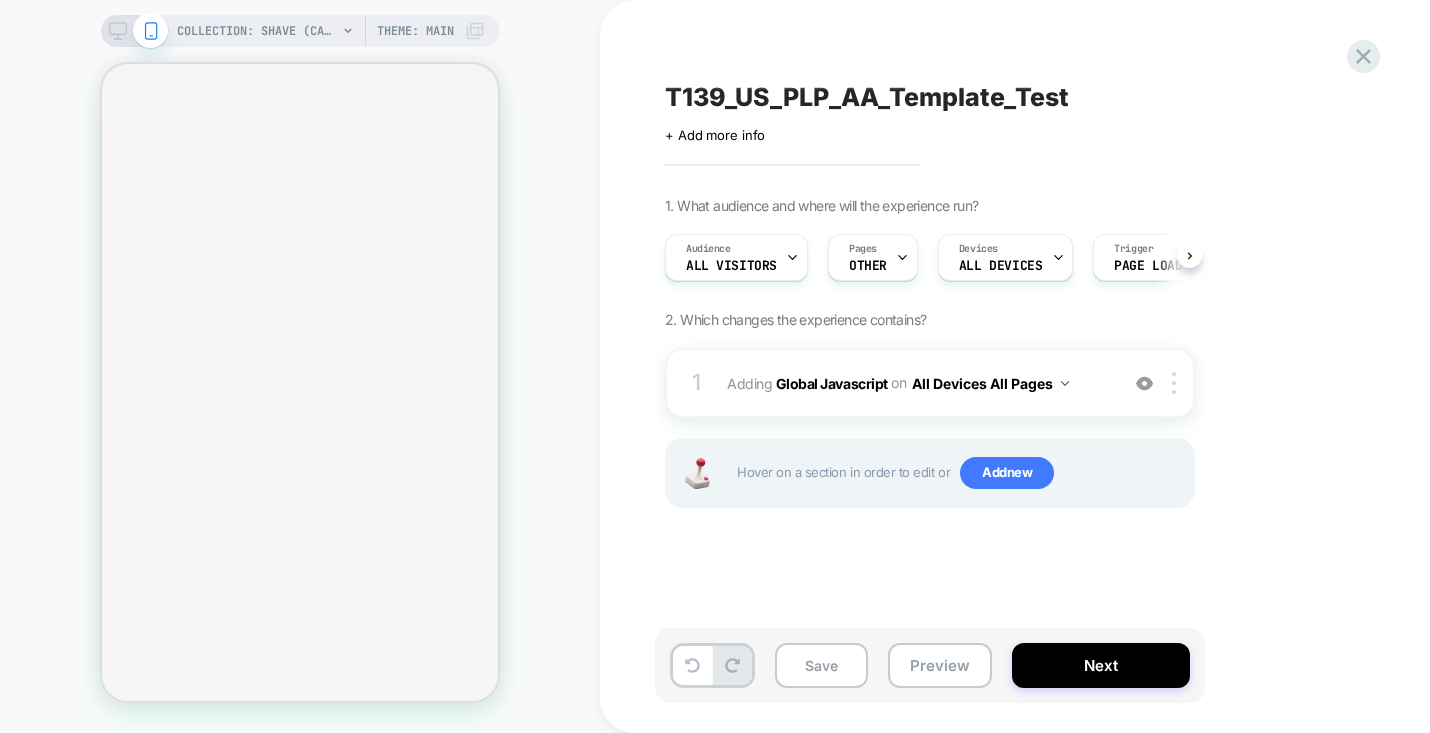 scroll, scrollTop: 0, scrollLeft: 1, axis: horizontal 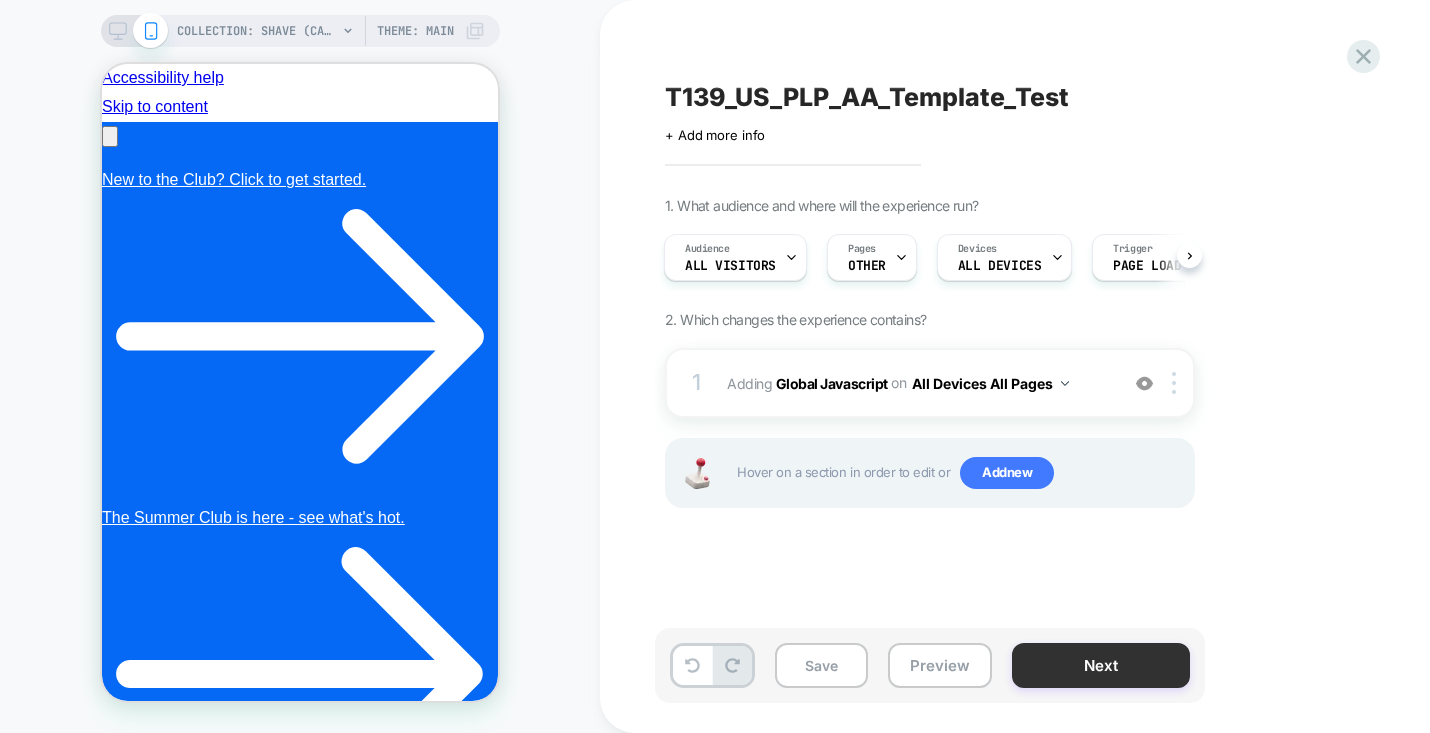 click on "Next" at bounding box center [1101, 665] 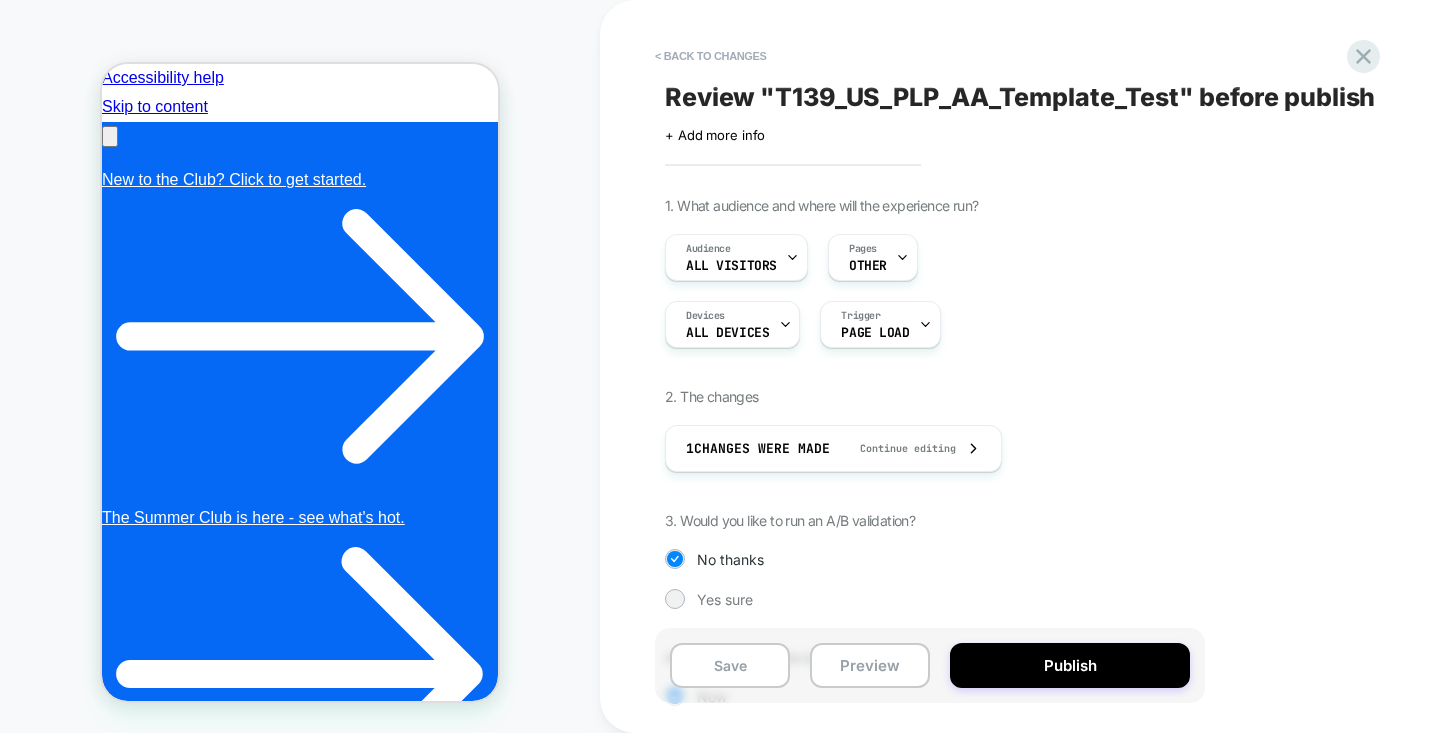 scroll, scrollTop: 142, scrollLeft: 0, axis: vertical 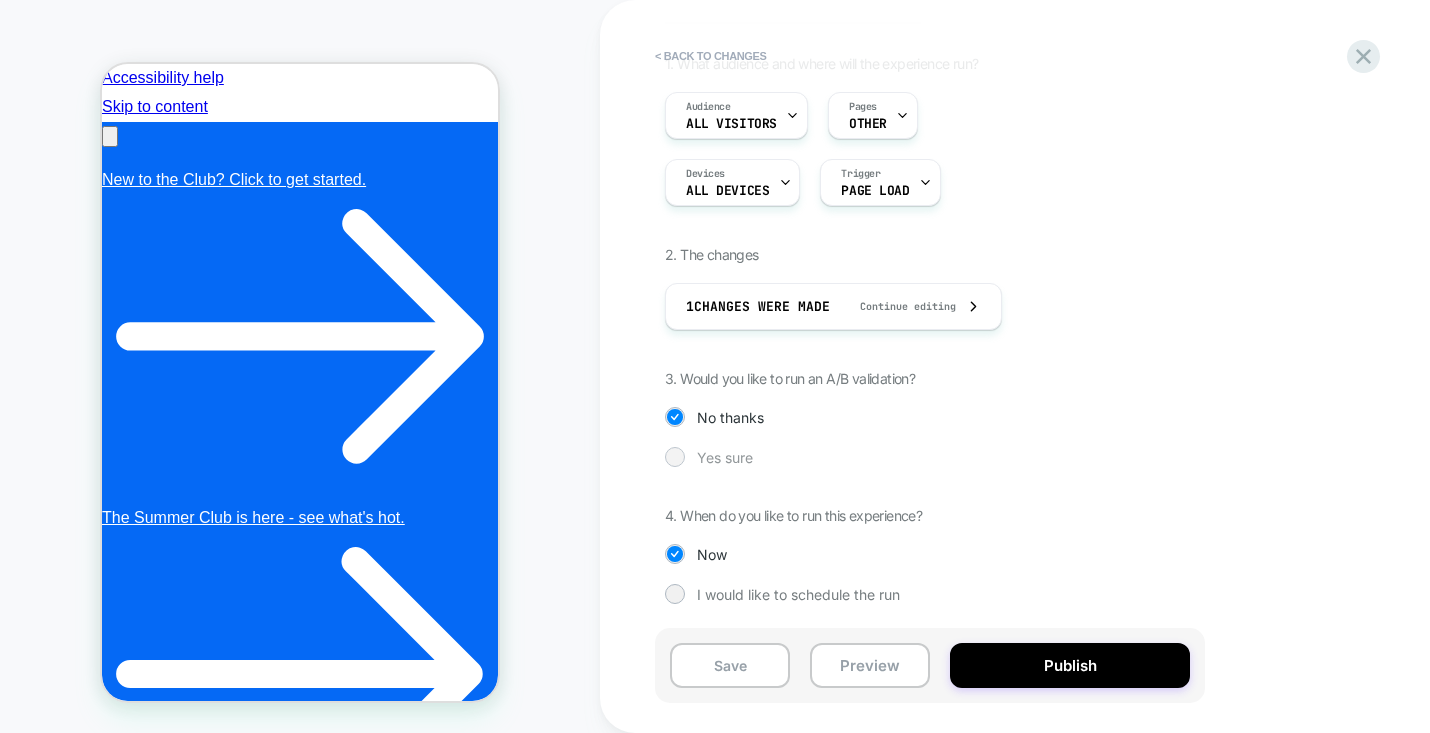 click at bounding box center [674, 456] 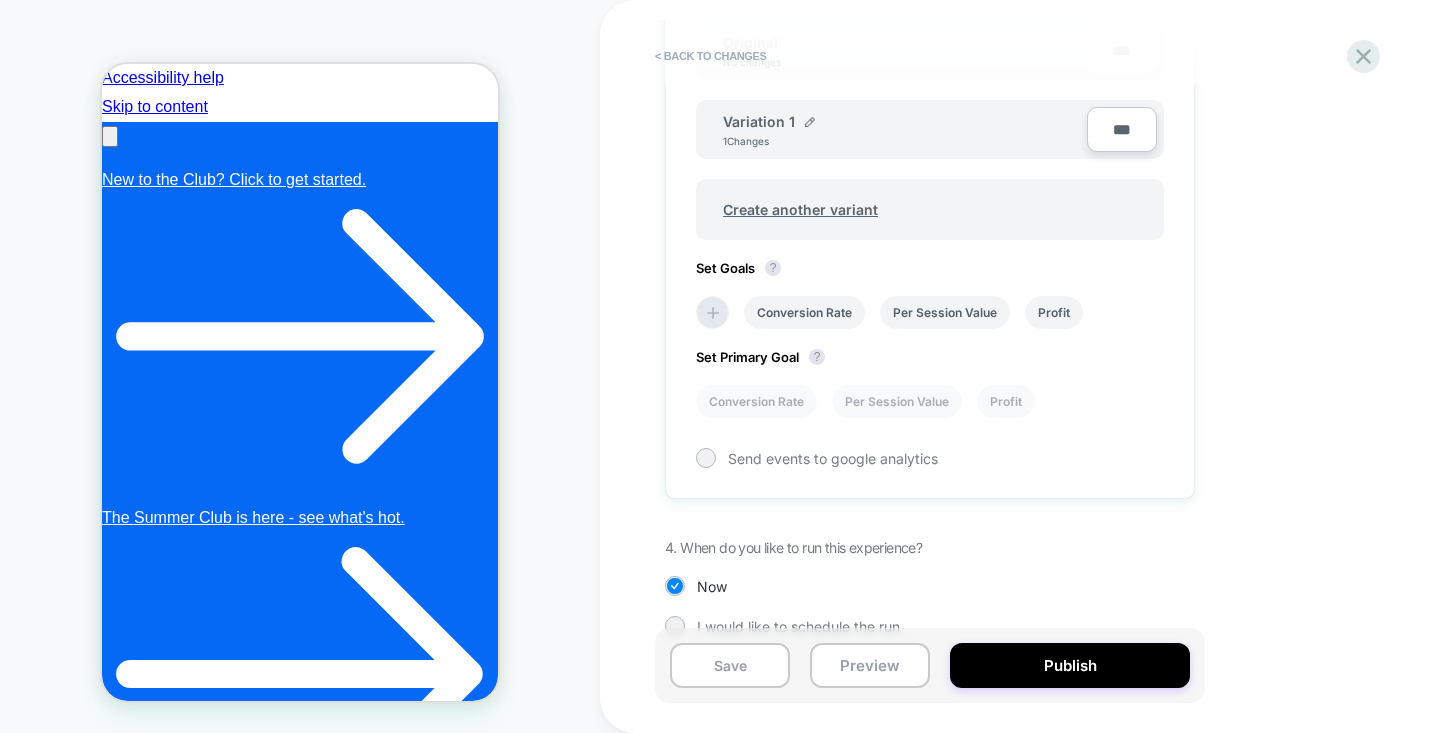 scroll, scrollTop: 708, scrollLeft: 0, axis: vertical 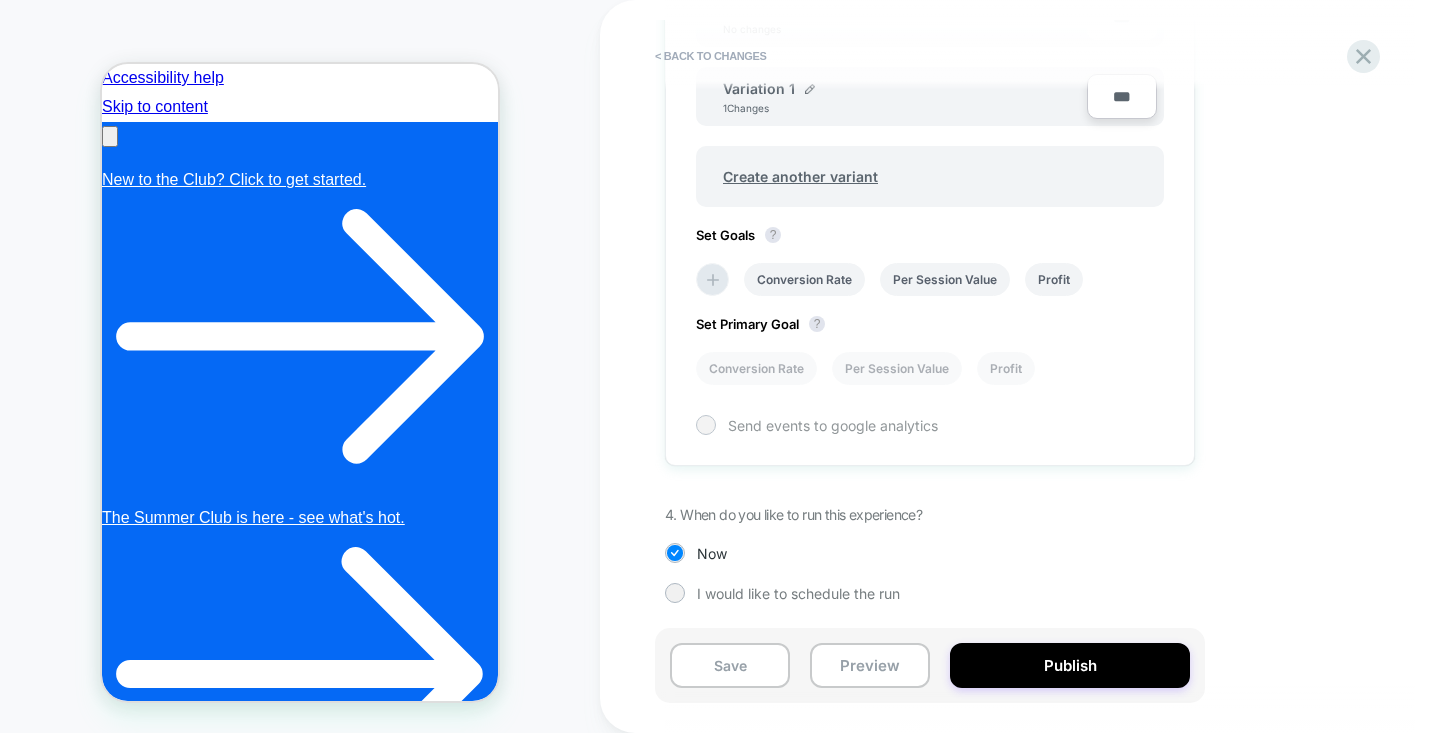 click at bounding box center (705, 424) 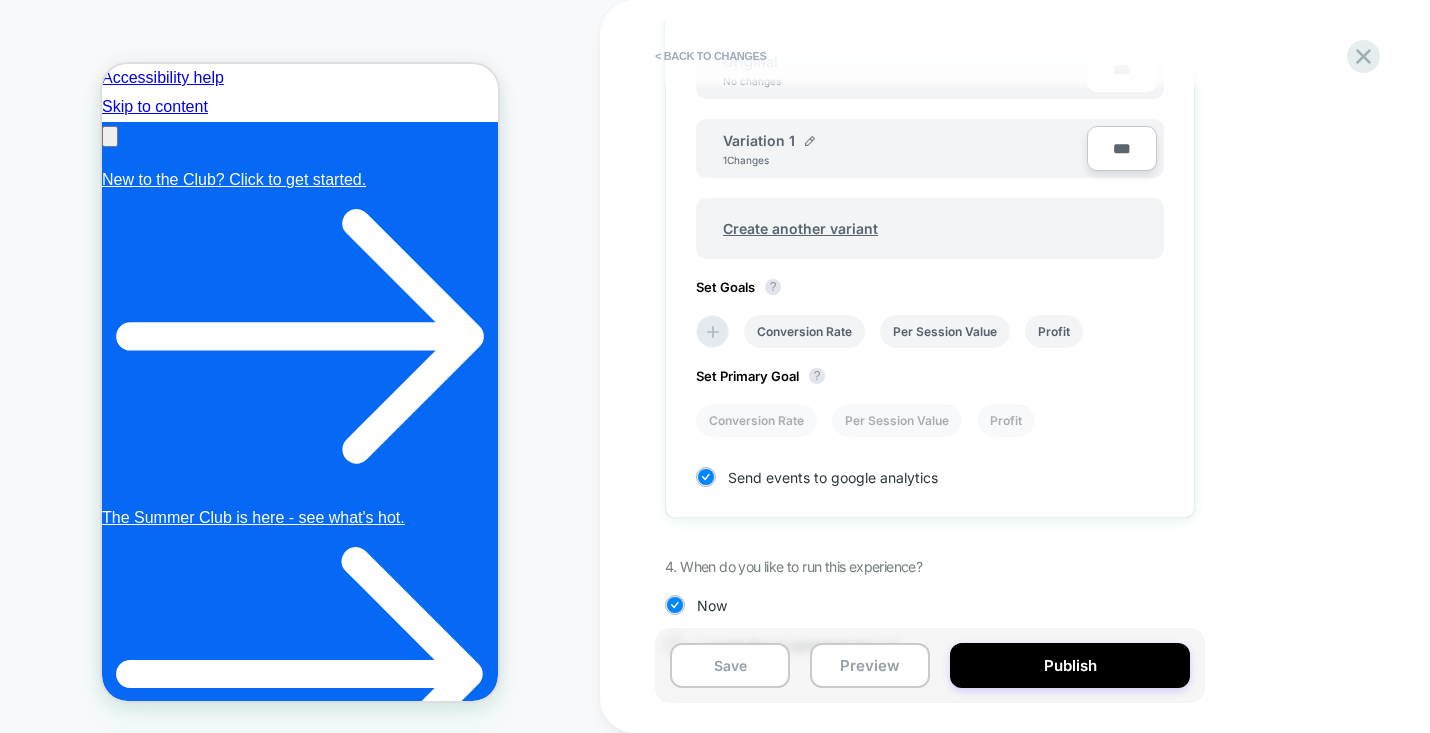 scroll, scrollTop: 642, scrollLeft: 0, axis: vertical 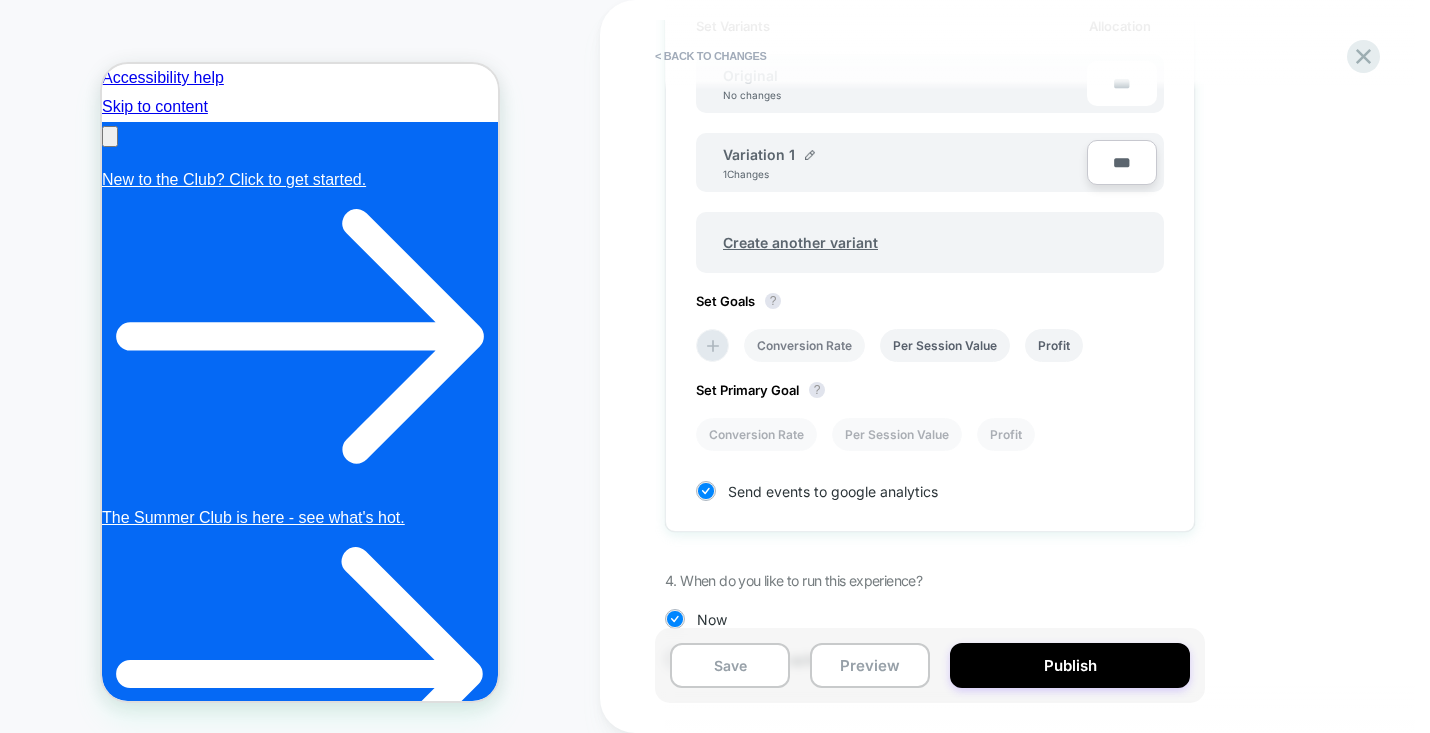 click on "Conversion Rate" at bounding box center (804, 345) 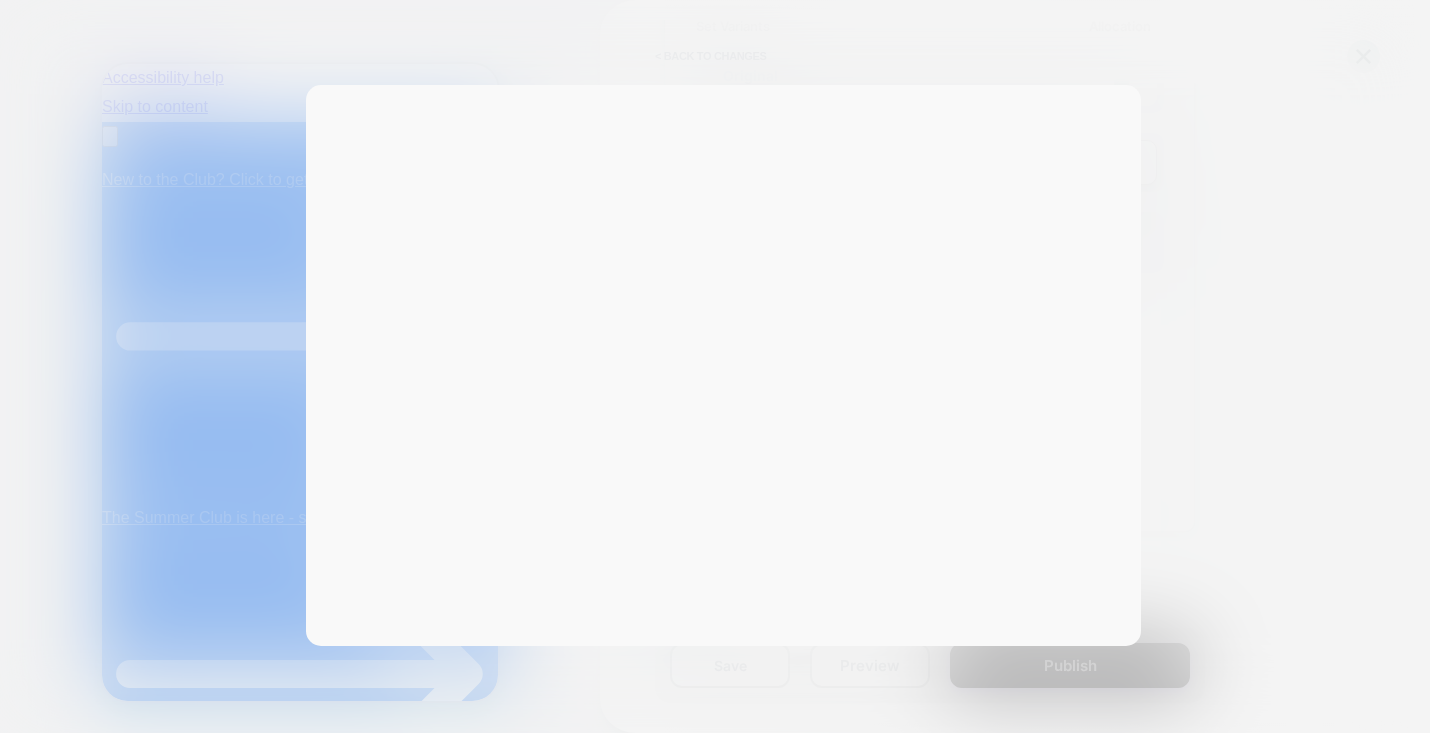 scroll, scrollTop: 0, scrollLeft: 0, axis: both 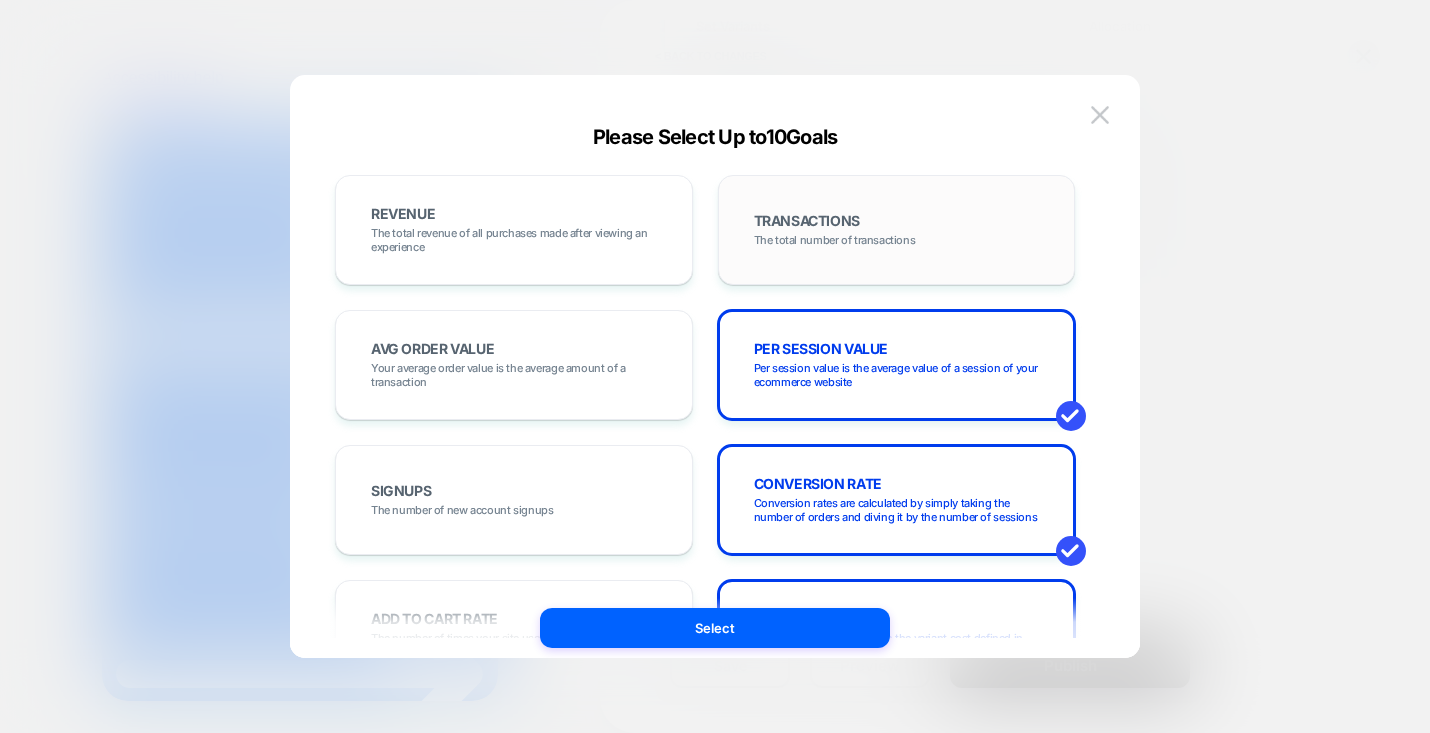 click on "The total number of transactions" at bounding box center (835, 240) 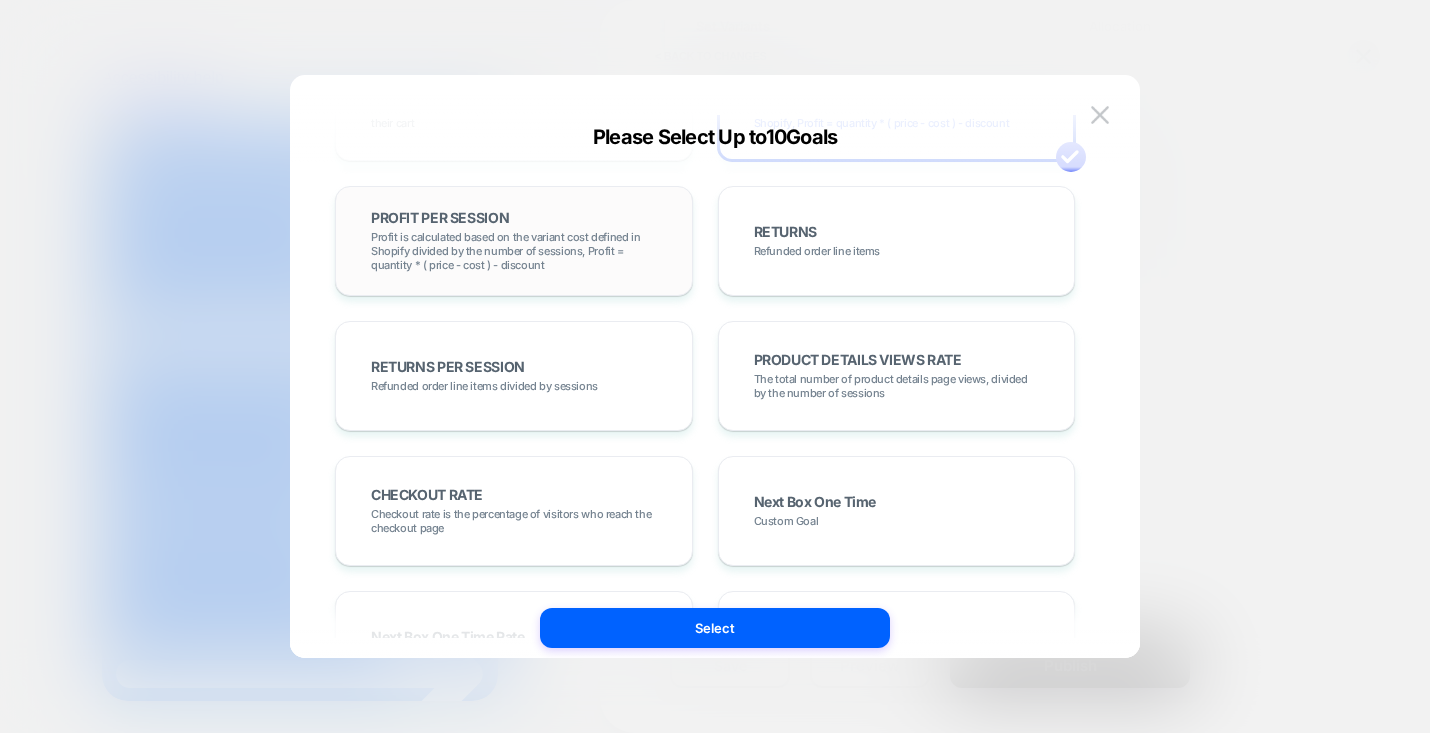 scroll, scrollTop: 575, scrollLeft: 0, axis: vertical 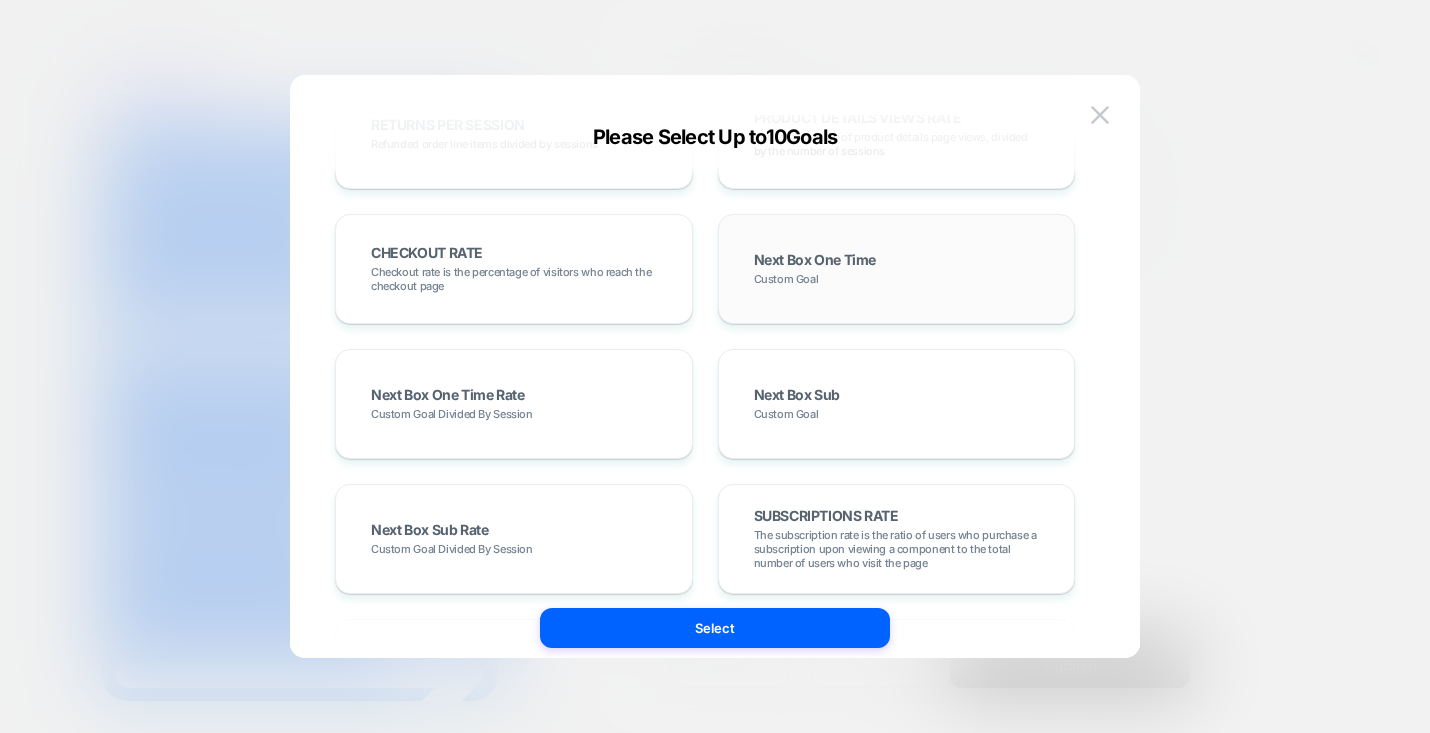 click on "Next Box One Time Custom Goal" at bounding box center (897, 269) 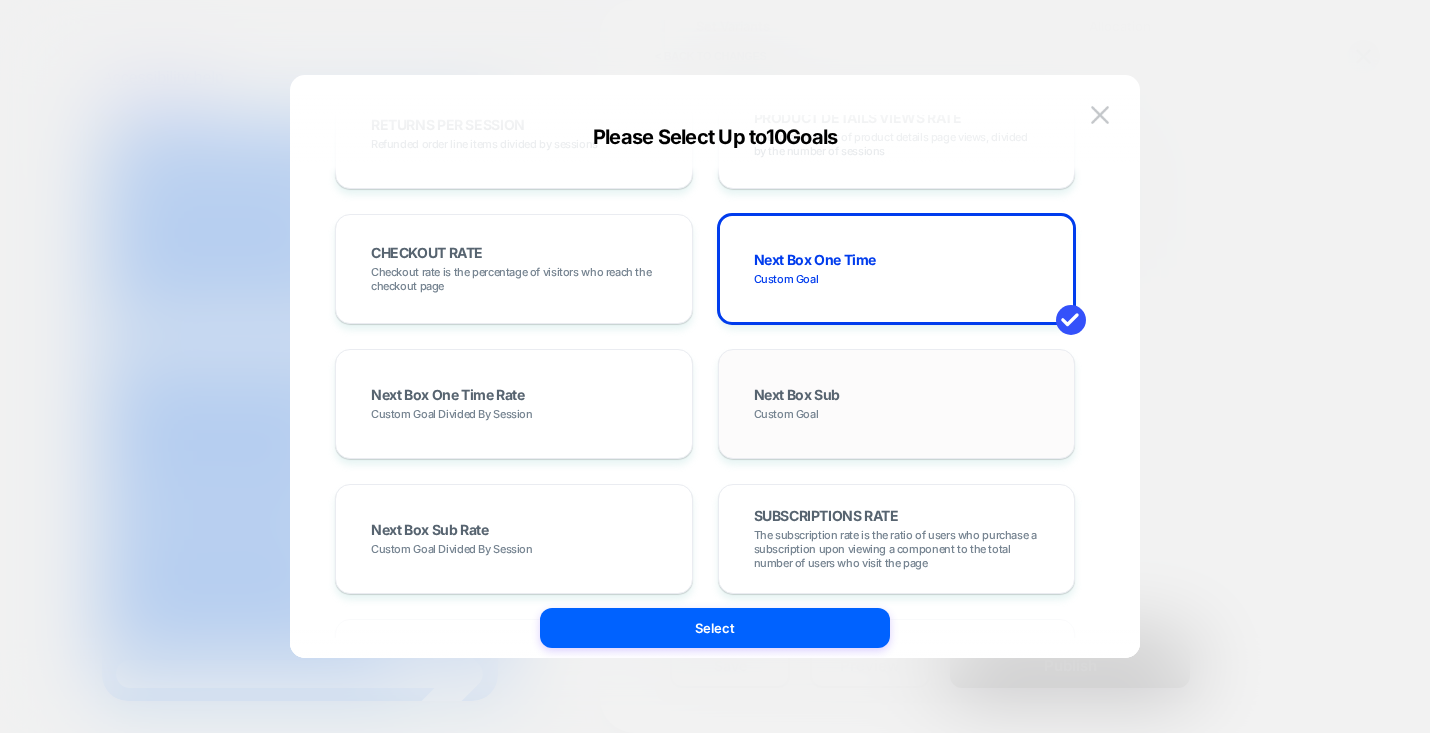 click on "Next Box Sub Custom Goal" at bounding box center [897, 404] 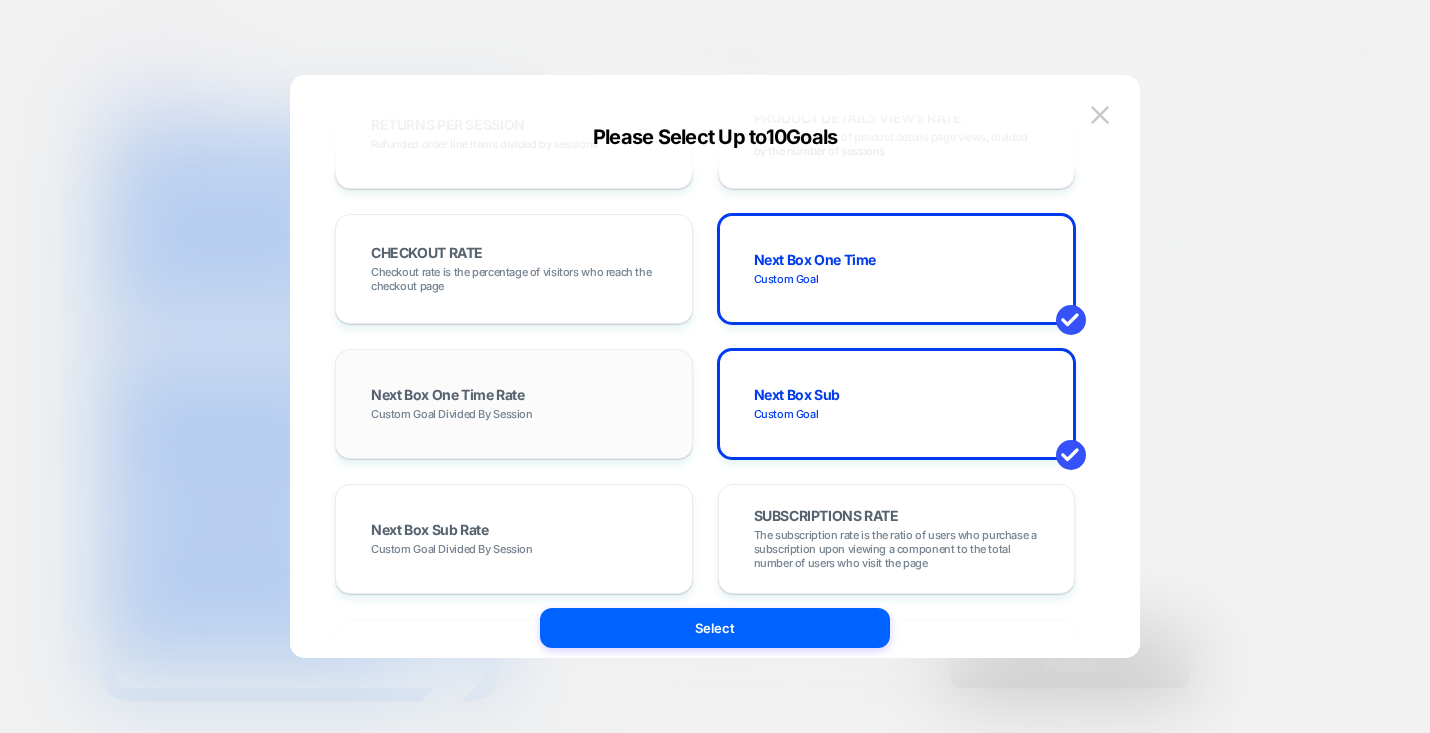 click on "Next Box One Time Rate Custom Goal Divided By Session" at bounding box center (514, 404) 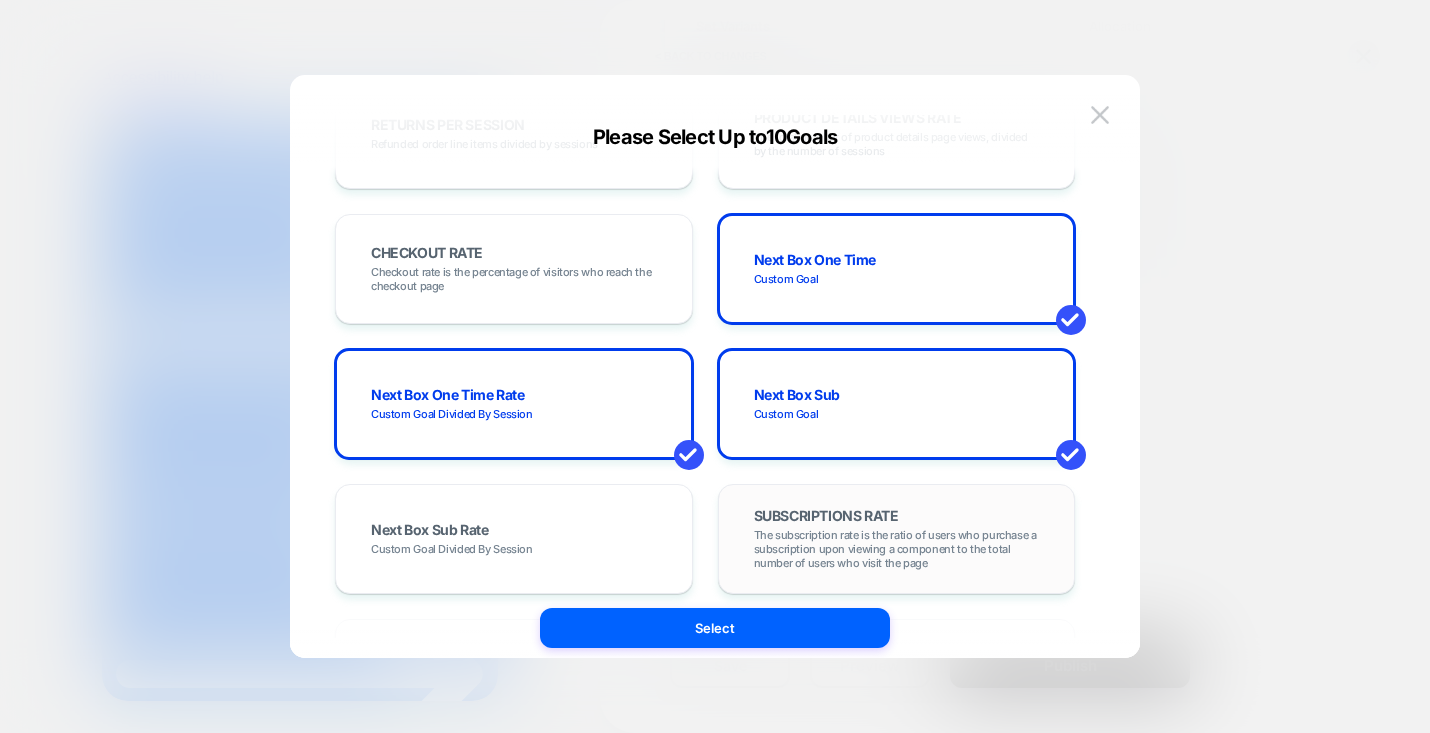 click on "The subscription rate is the ratio of users who purchase a subscription upon viewing a component to the total number of users who visit the page" at bounding box center (897, 549) 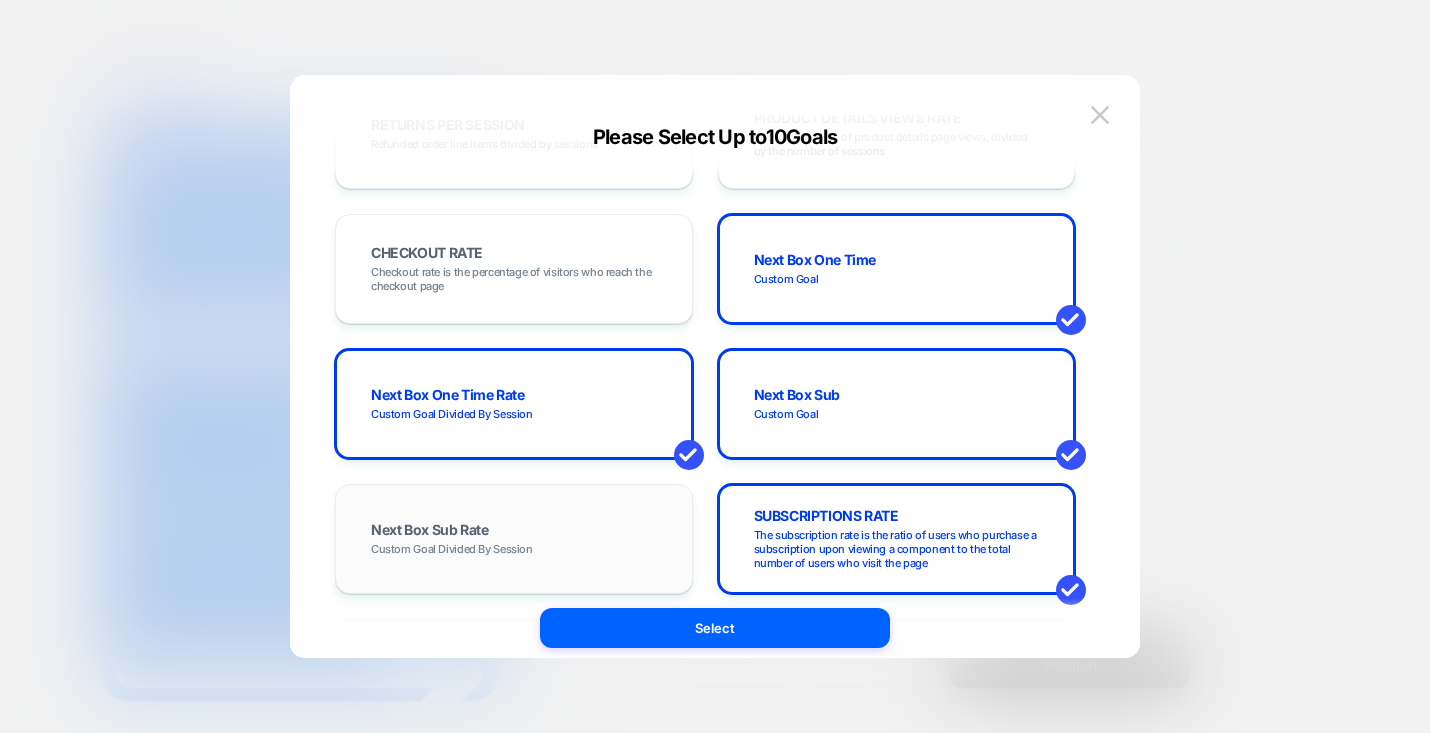 click on "Next Box Sub Rate Custom Goal Divided By Session" at bounding box center [514, 539] 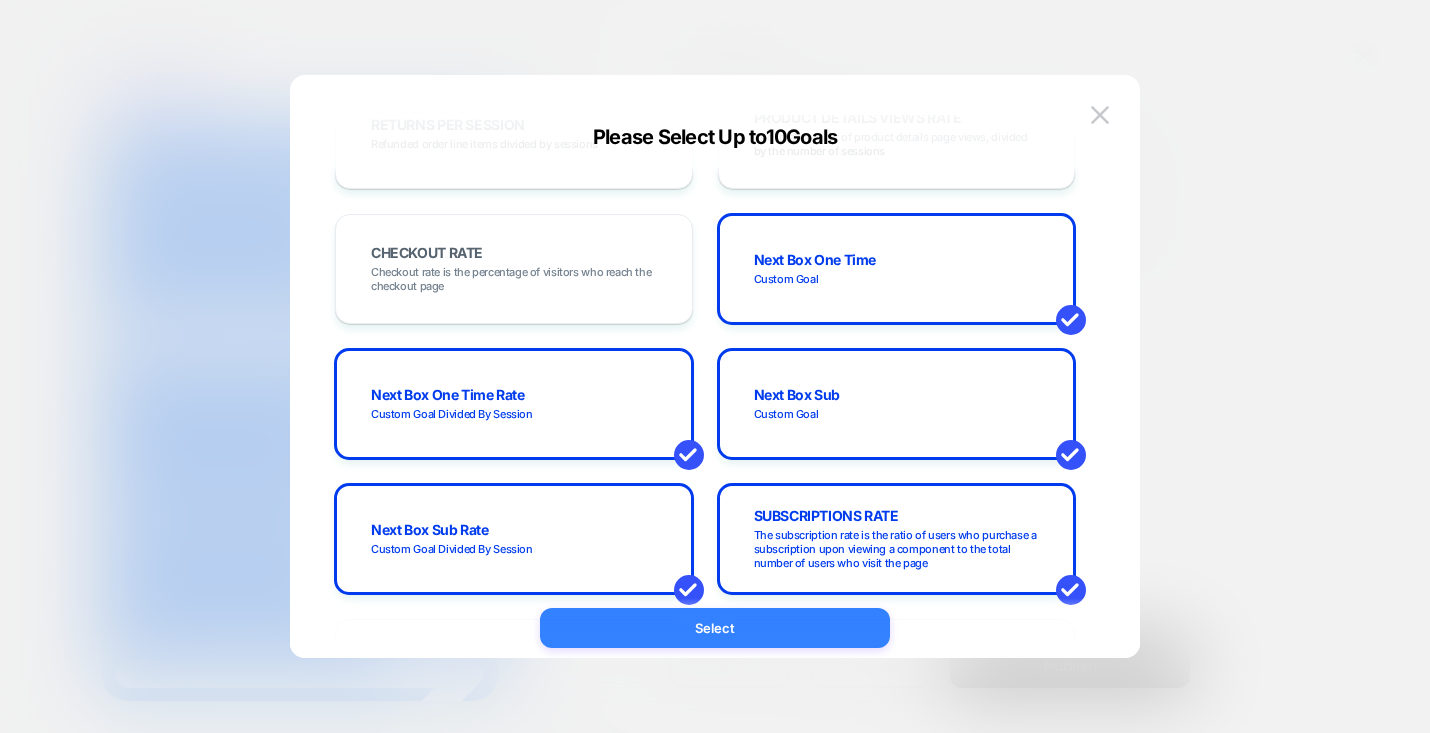 scroll, scrollTop: 0, scrollLeft: 310, axis: horizontal 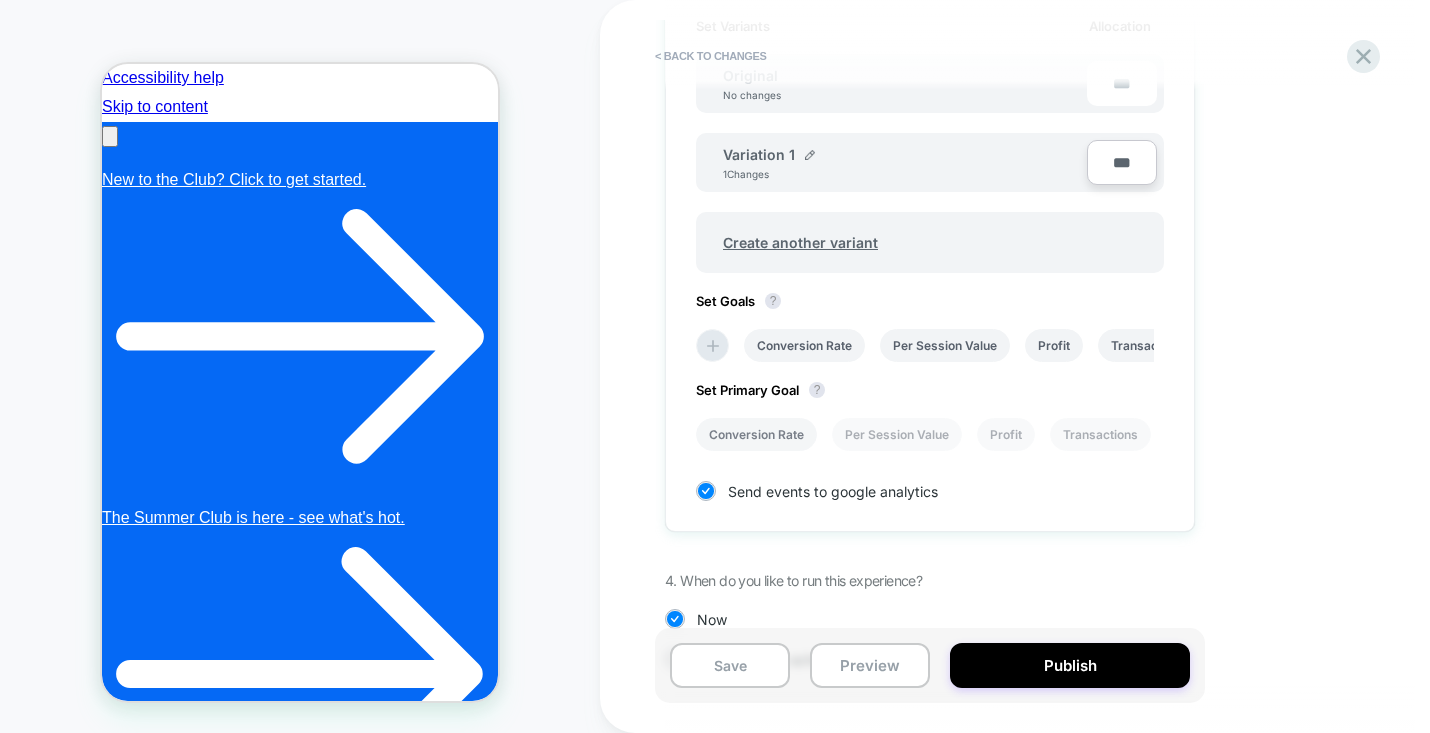 click on "Conversion Rate" at bounding box center (756, 434) 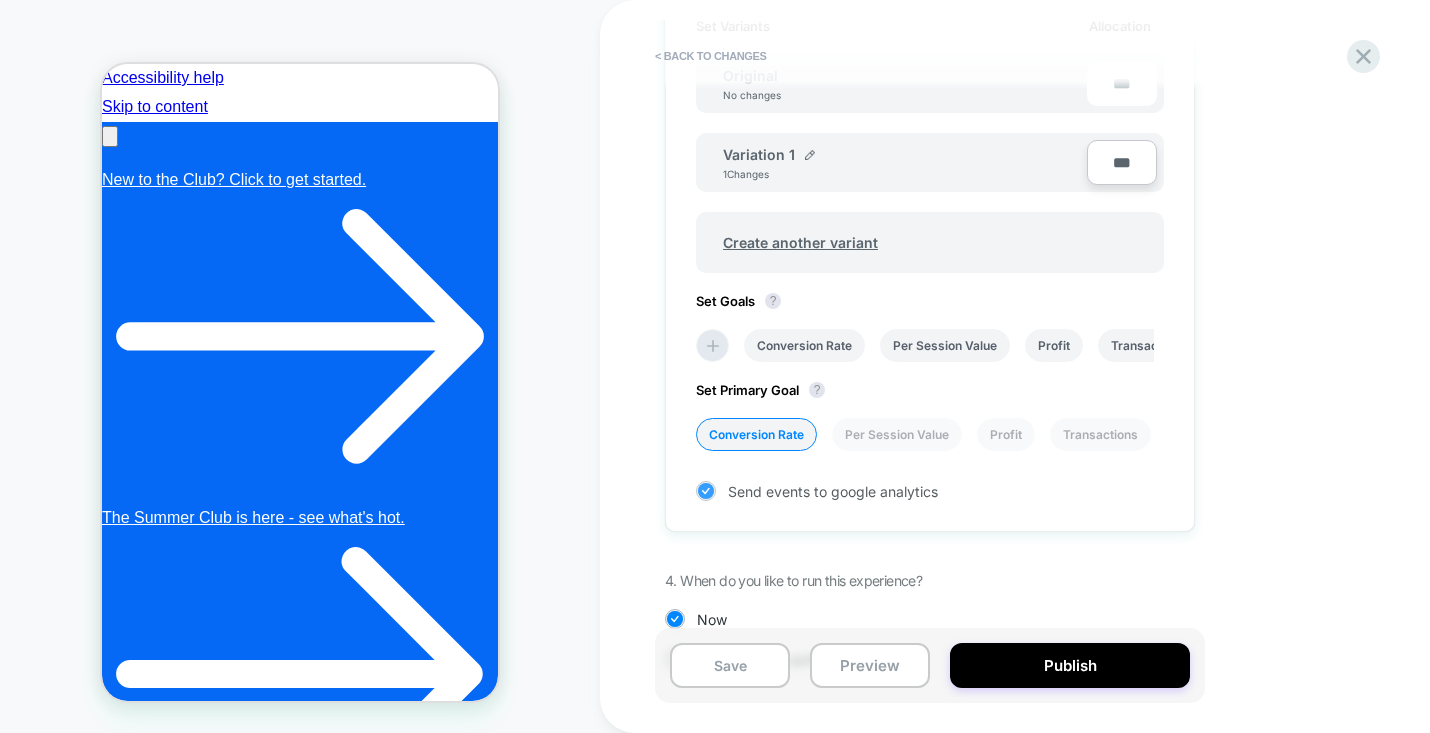 scroll, scrollTop: 708, scrollLeft: 0, axis: vertical 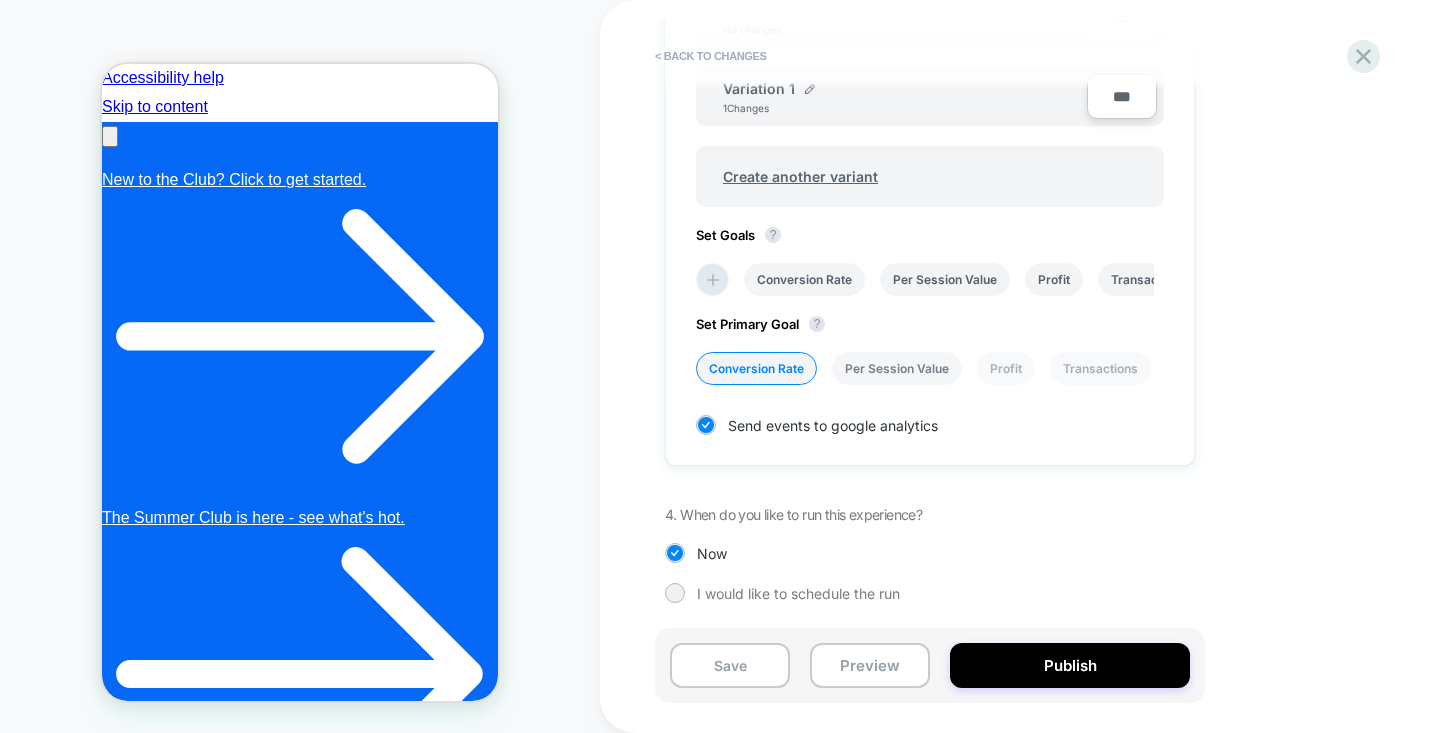 click on "Per Session Value" at bounding box center [897, 368] 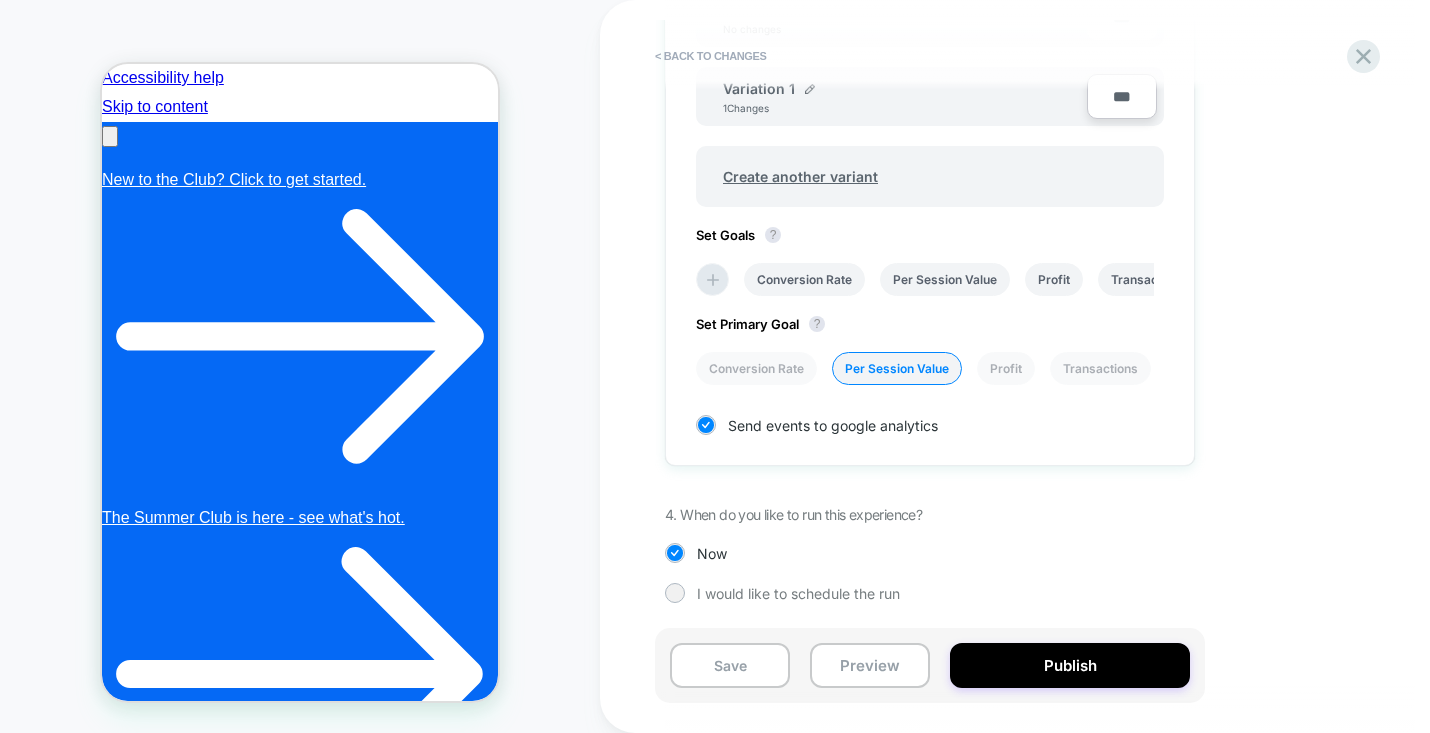 scroll, scrollTop: 0, scrollLeft: 0, axis: both 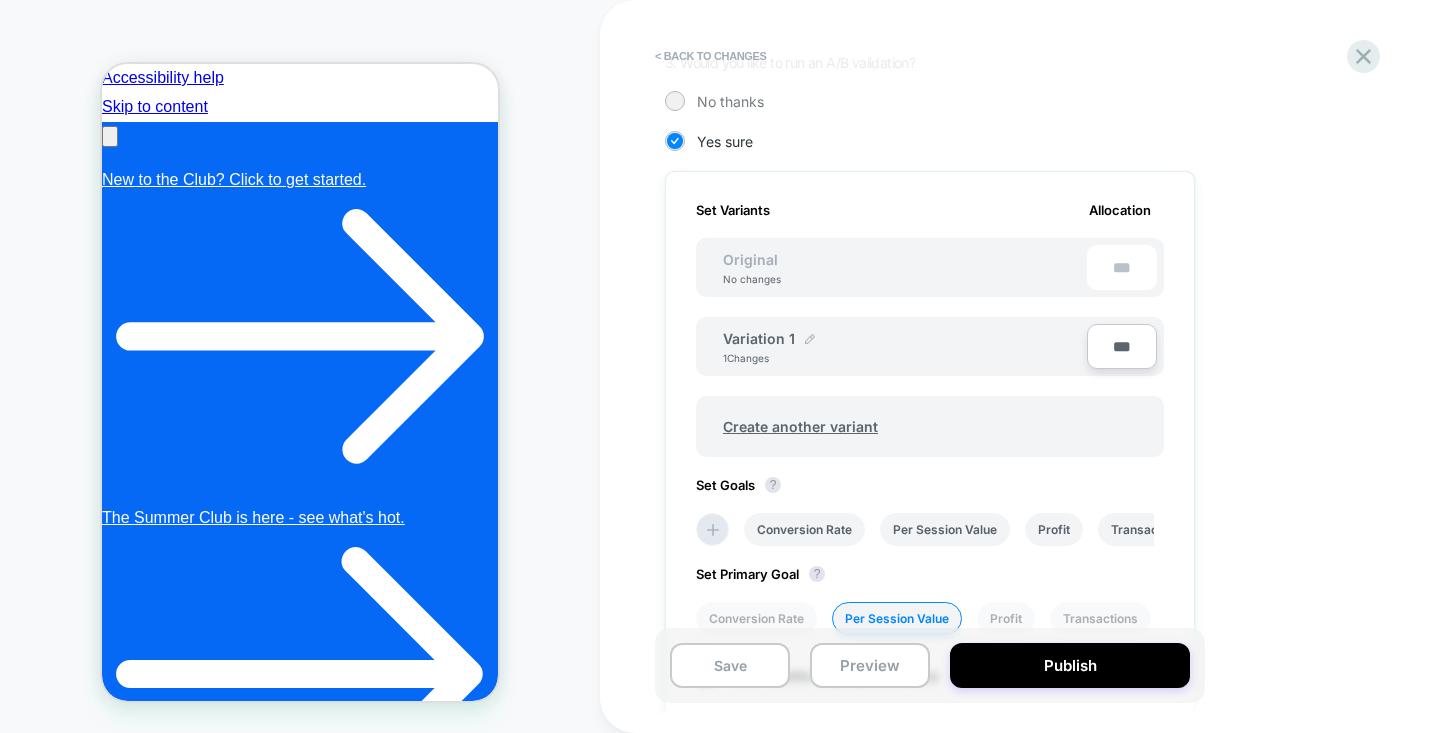click at bounding box center (810, 339) 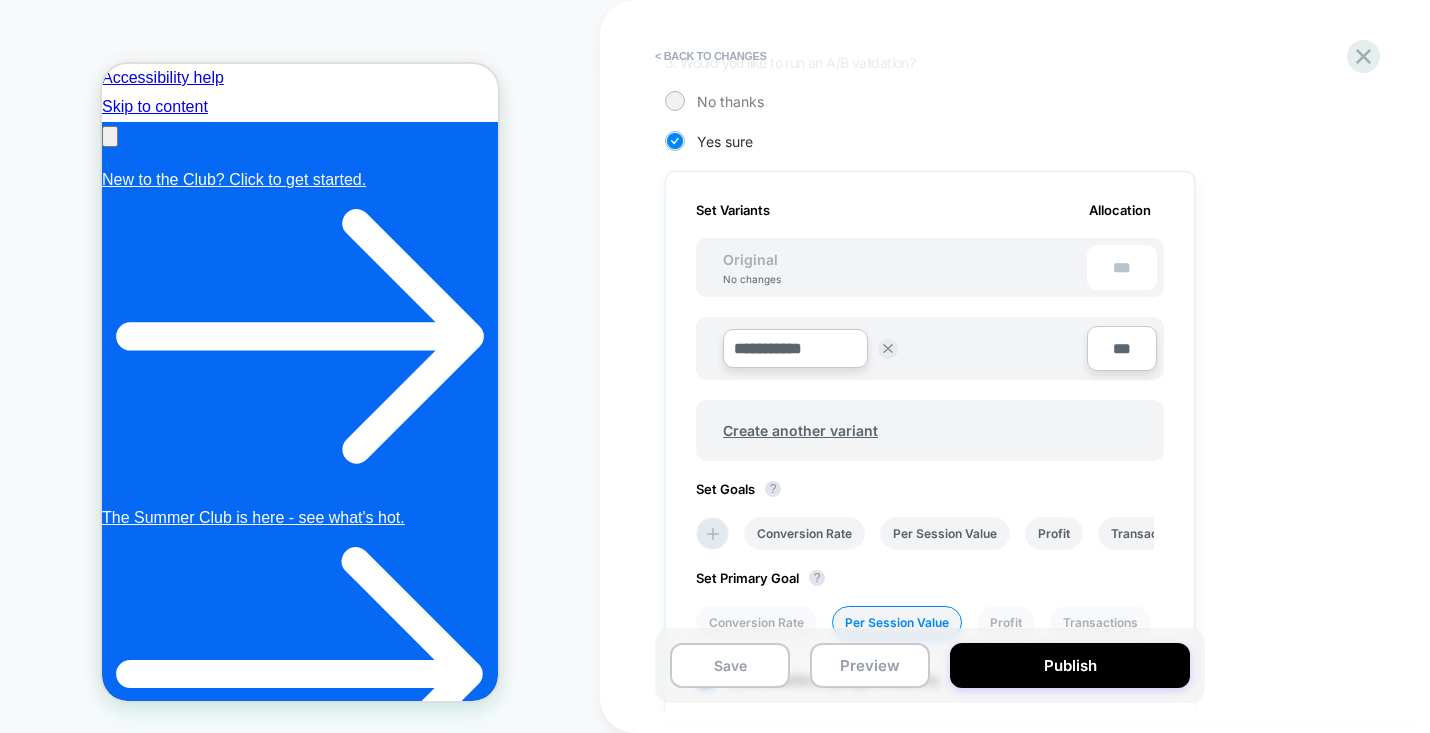 click on "**********" at bounding box center (795, 348) 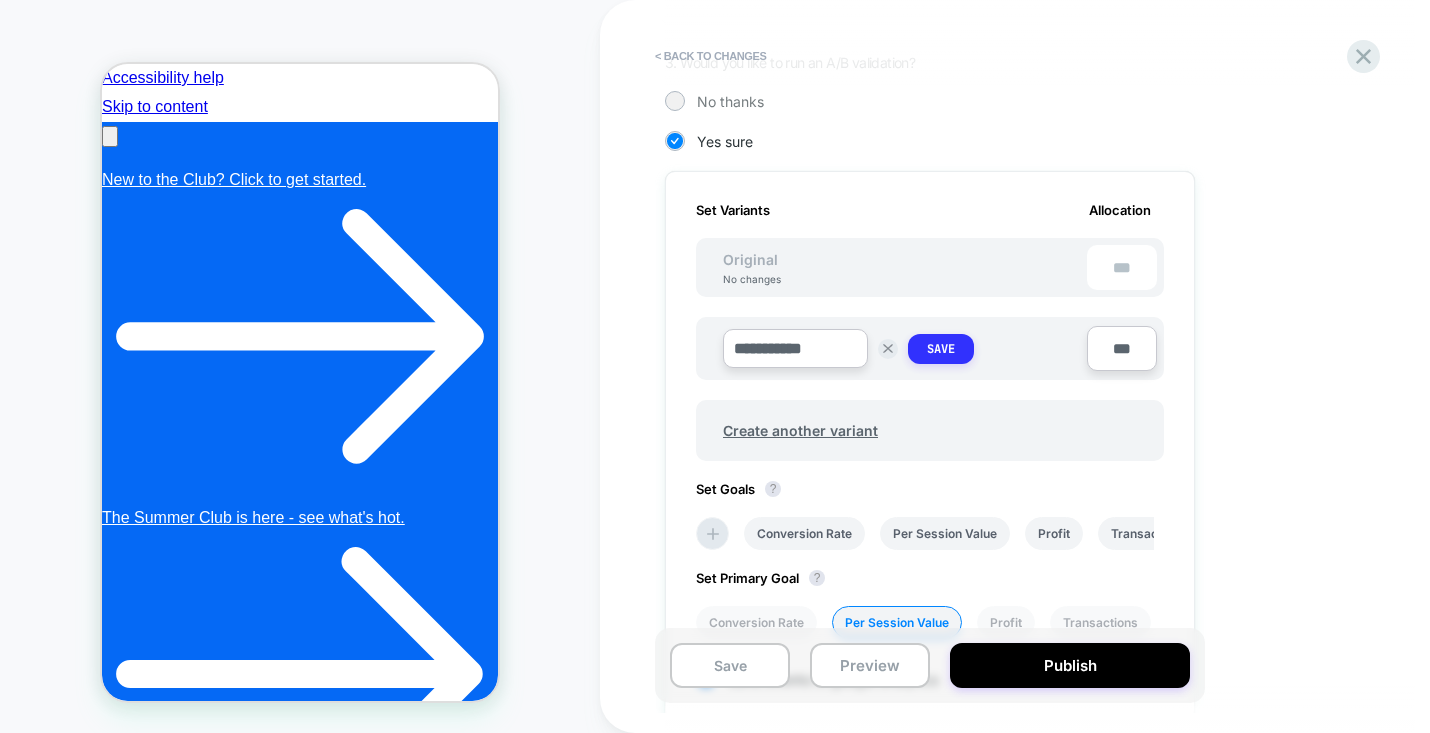 type on "**********" 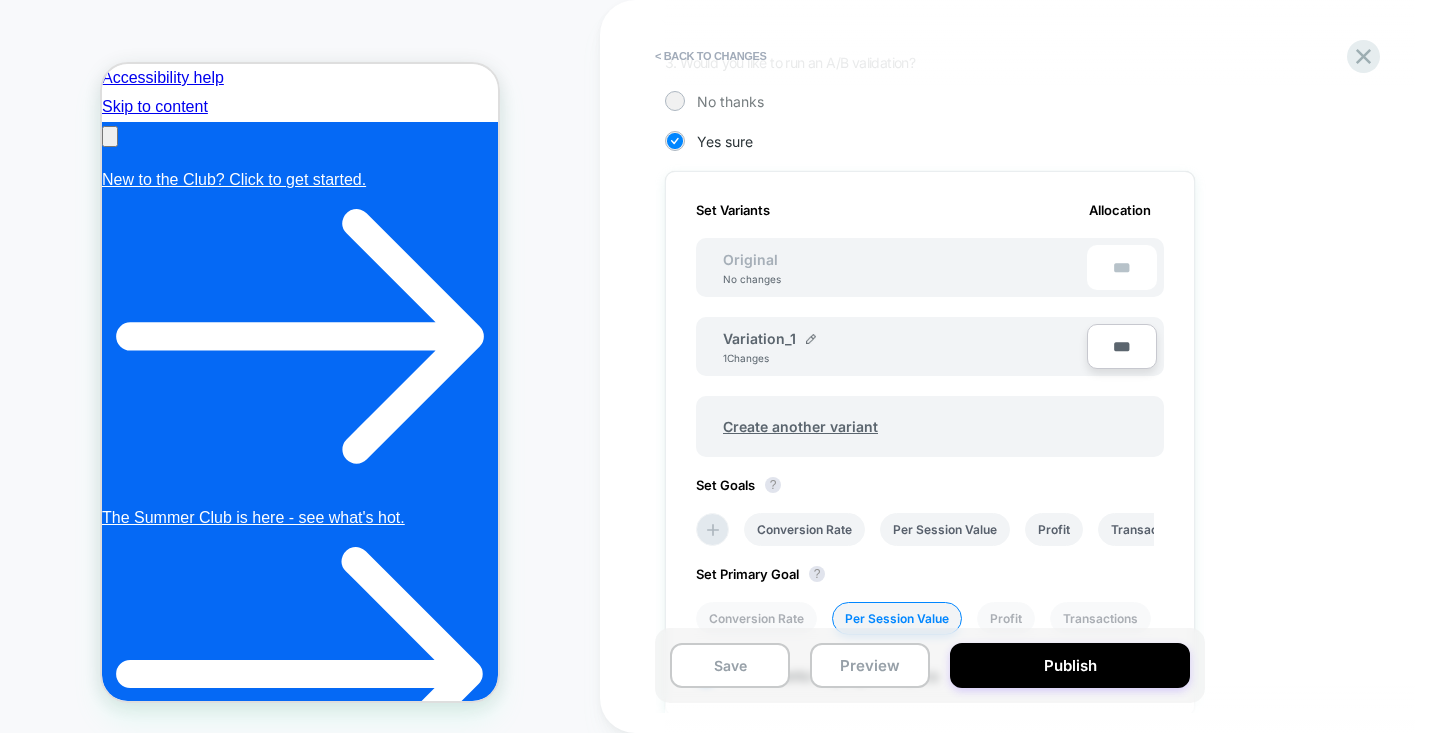scroll, scrollTop: 0, scrollLeft: 0, axis: both 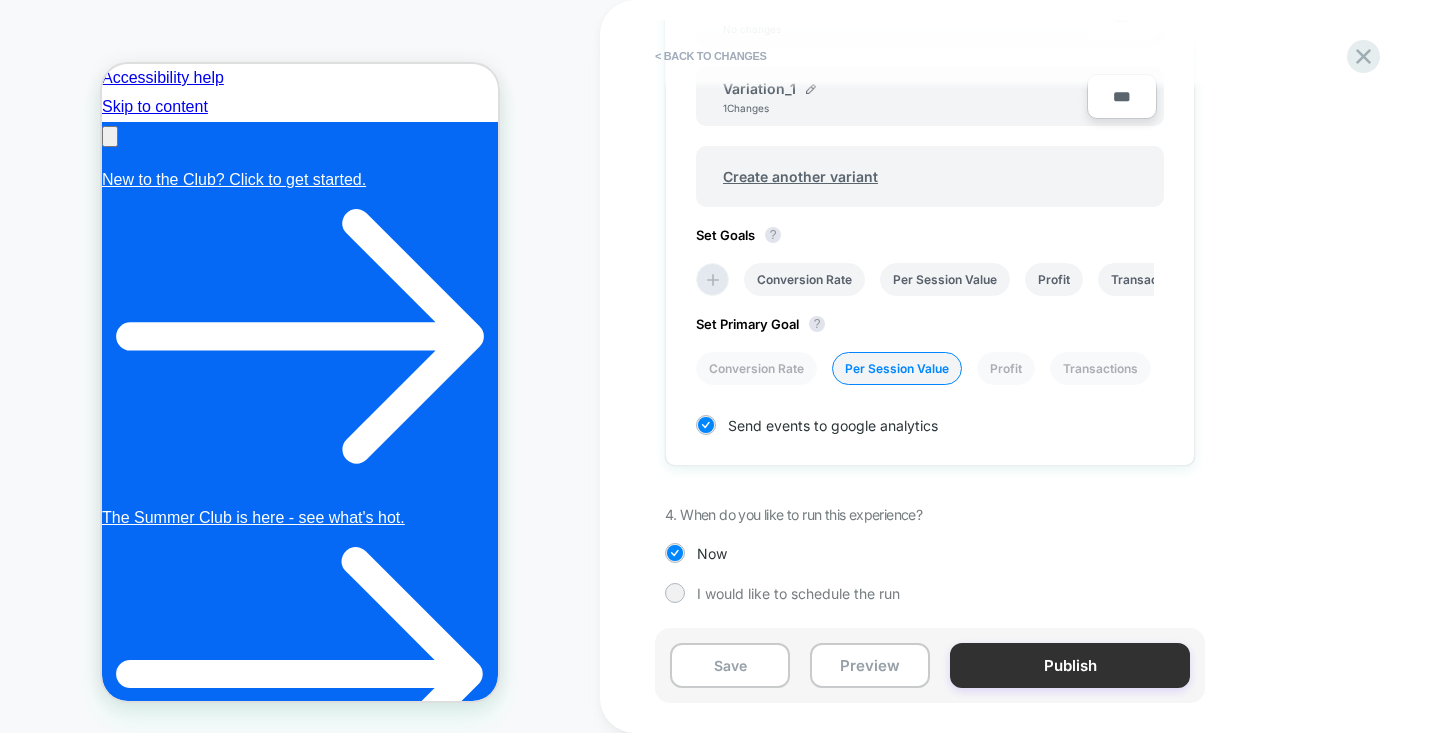 click on "Publish" at bounding box center (1070, 665) 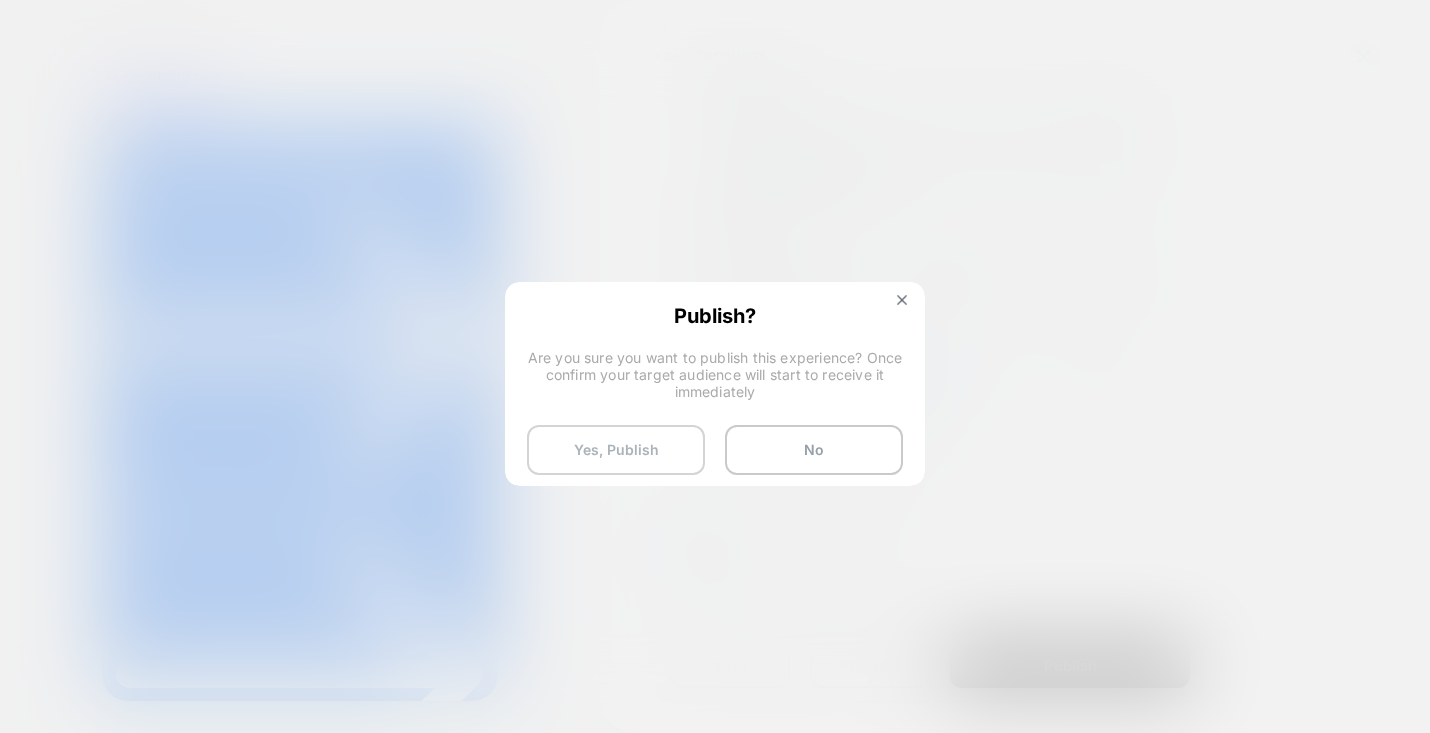 click on "Yes, Publish" at bounding box center [616, 450] 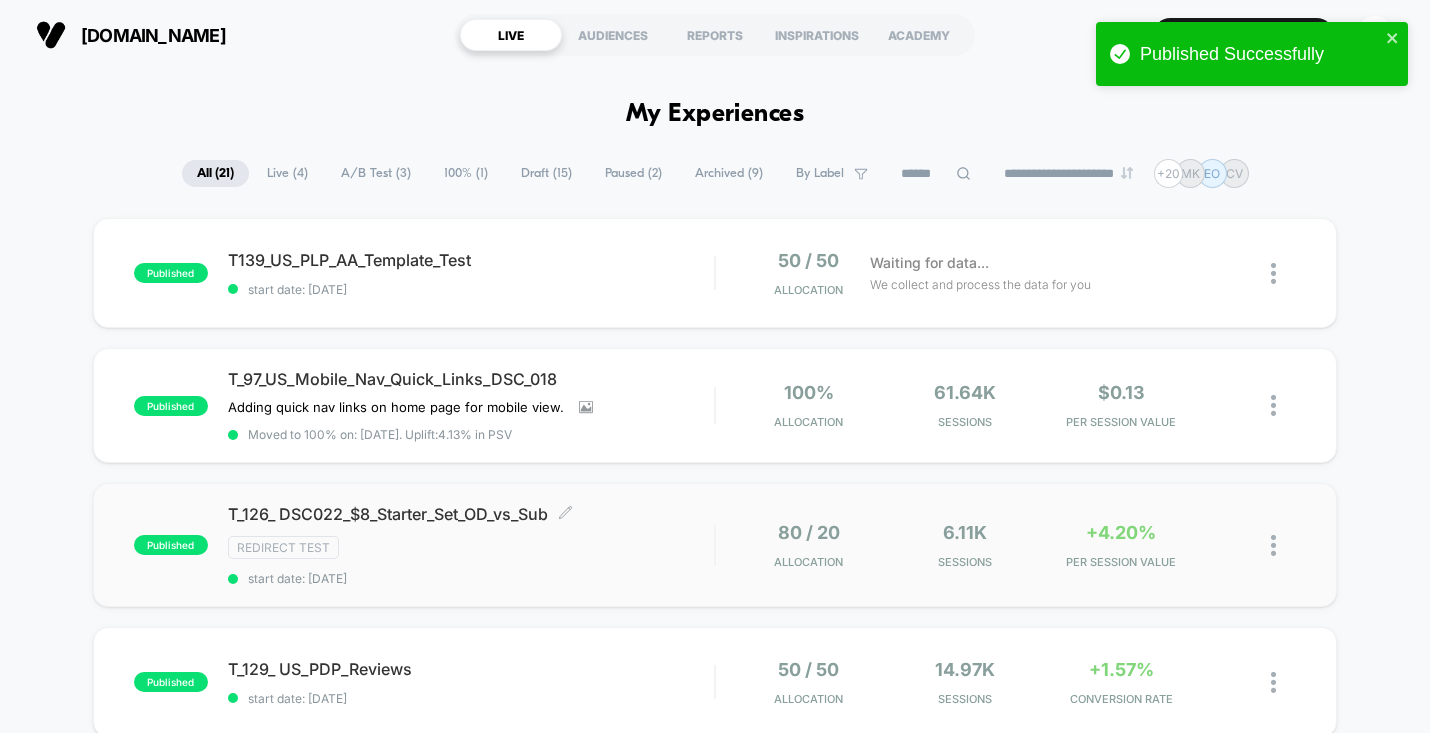 scroll, scrollTop: 283, scrollLeft: 0, axis: vertical 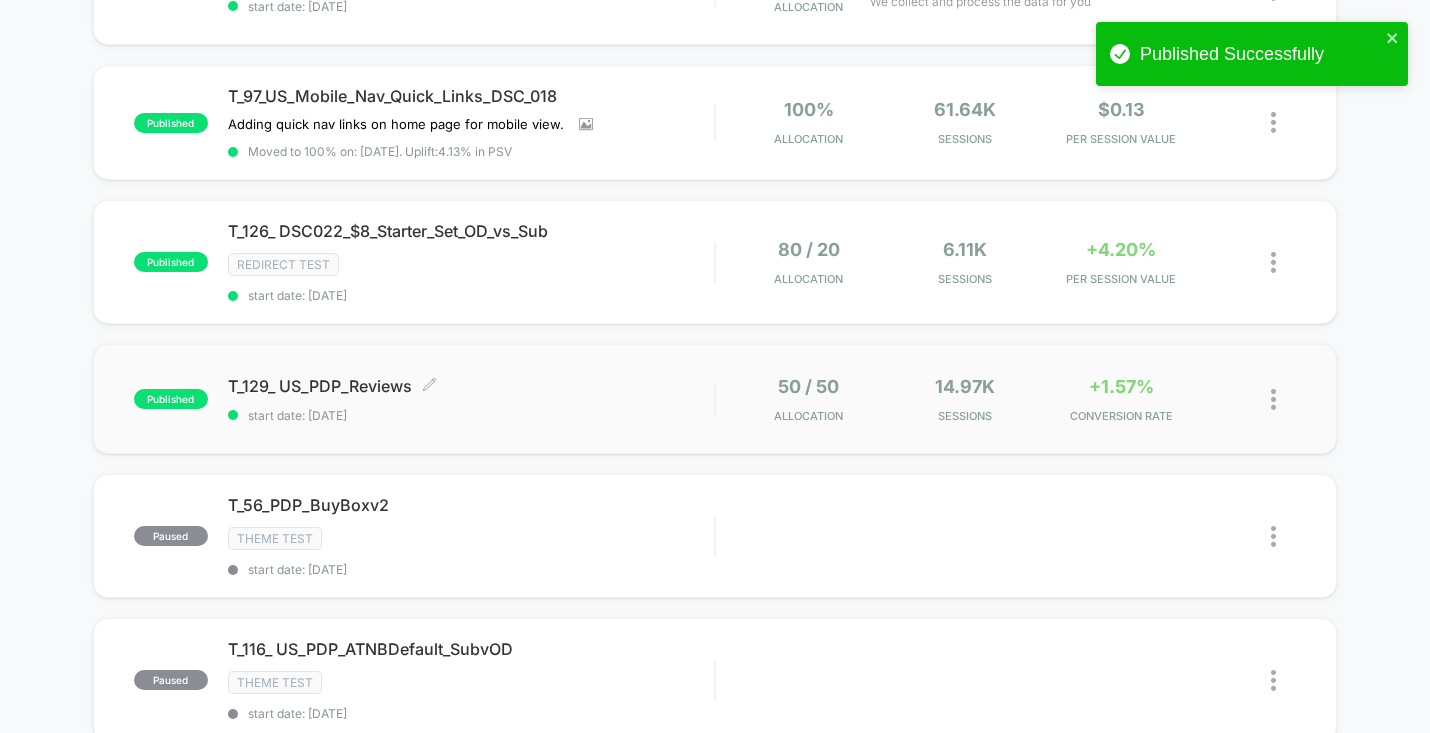 click on "T_129_ US_PDP_Reviews Click to edit experience details" at bounding box center [471, 386] 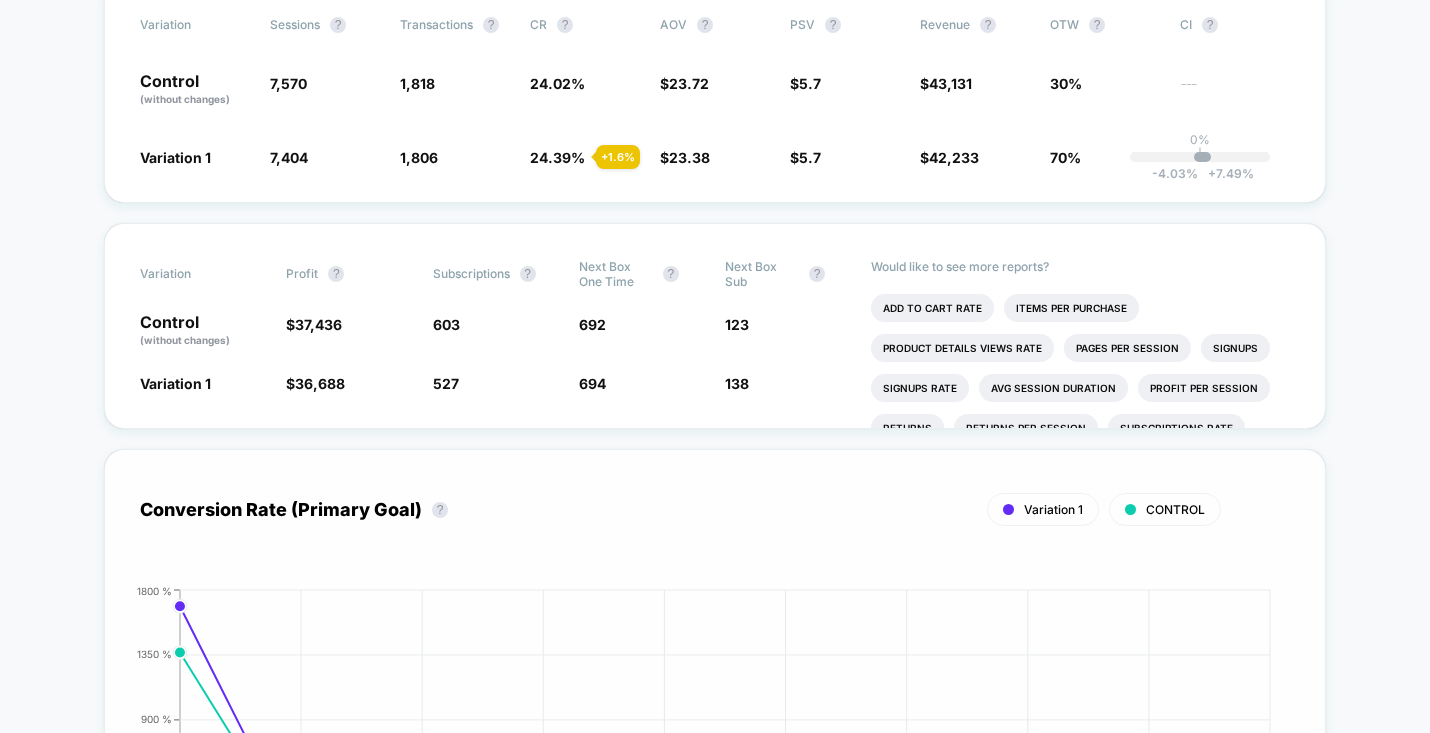 scroll, scrollTop: 0, scrollLeft: 0, axis: both 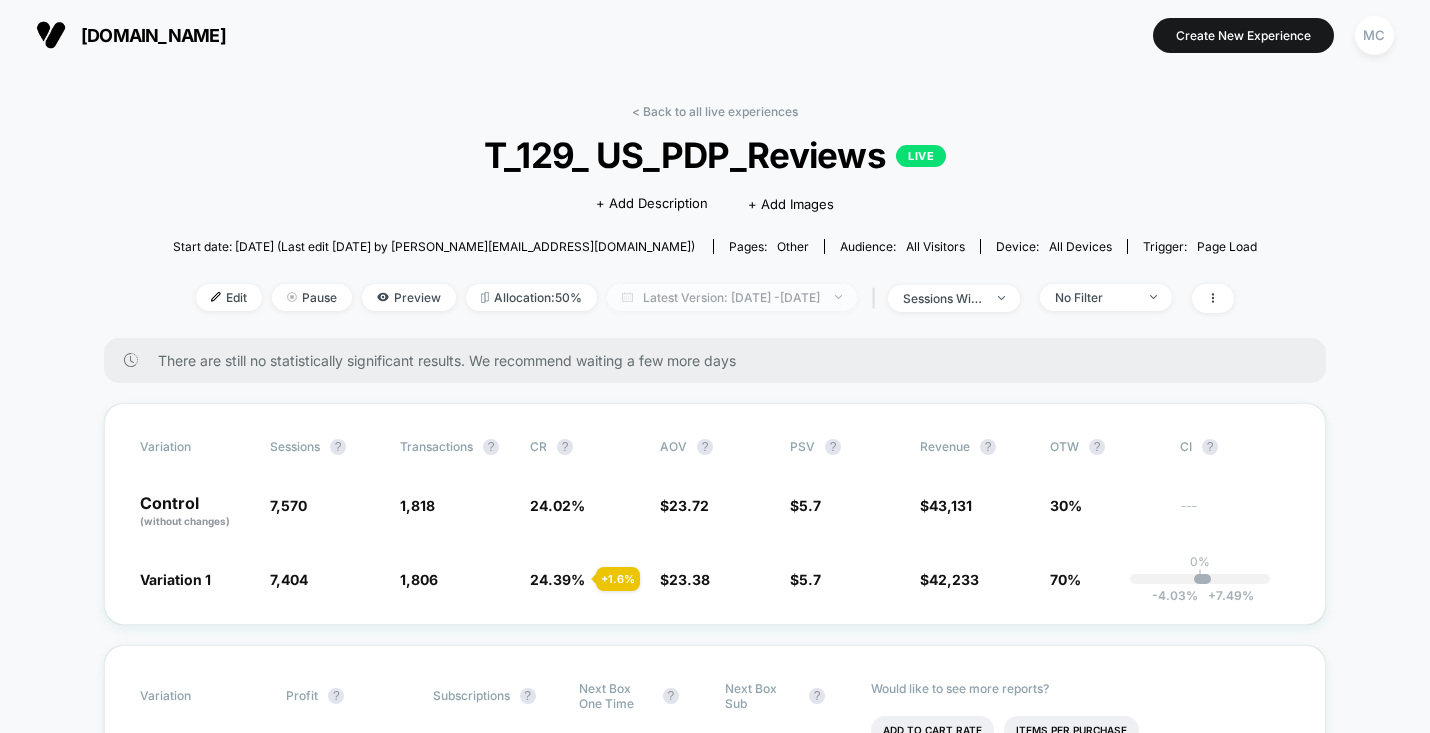 click on "Latest Version:     [DATE]    -    [DATE]" at bounding box center [732, 297] 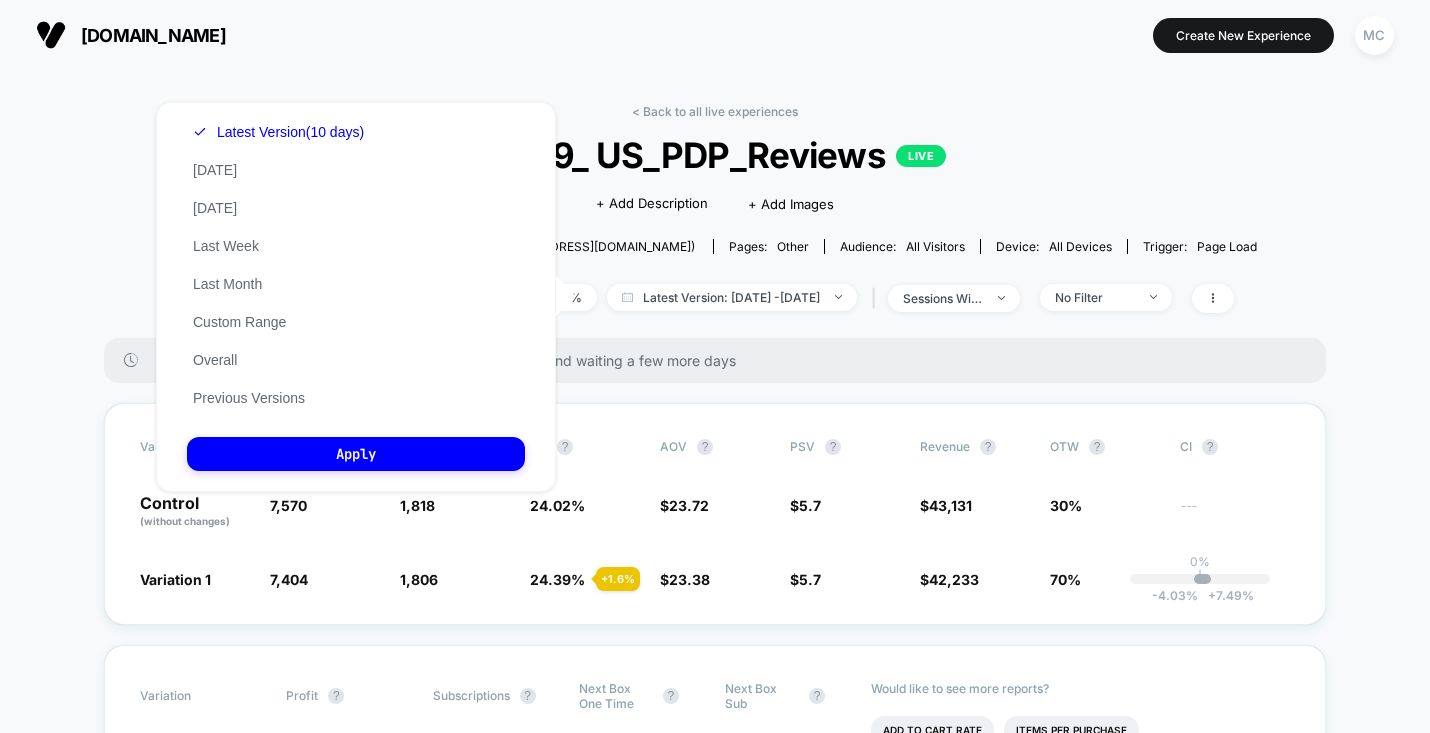 click on "T_129_ US_PDP_Reviews LIVE" at bounding box center [714, 155] 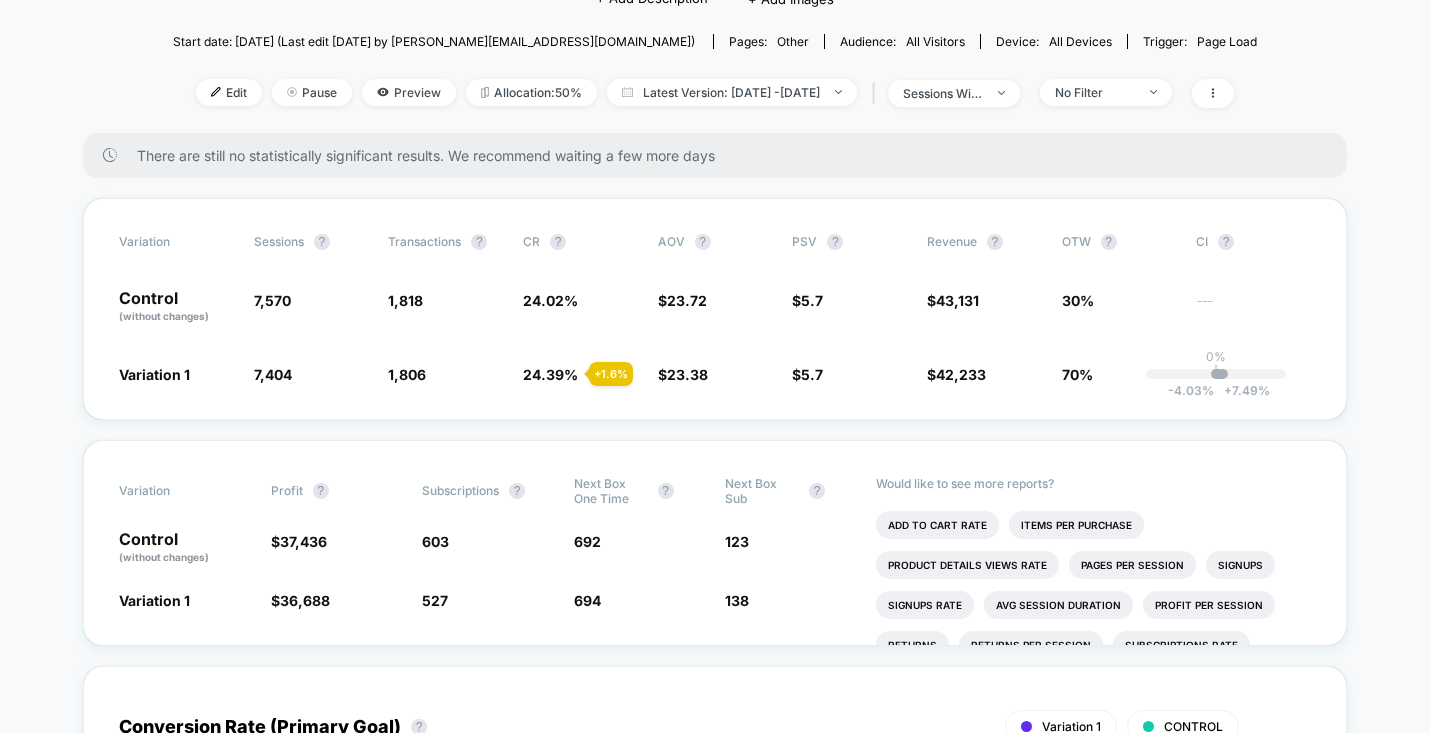scroll, scrollTop: 0, scrollLeft: 0, axis: both 